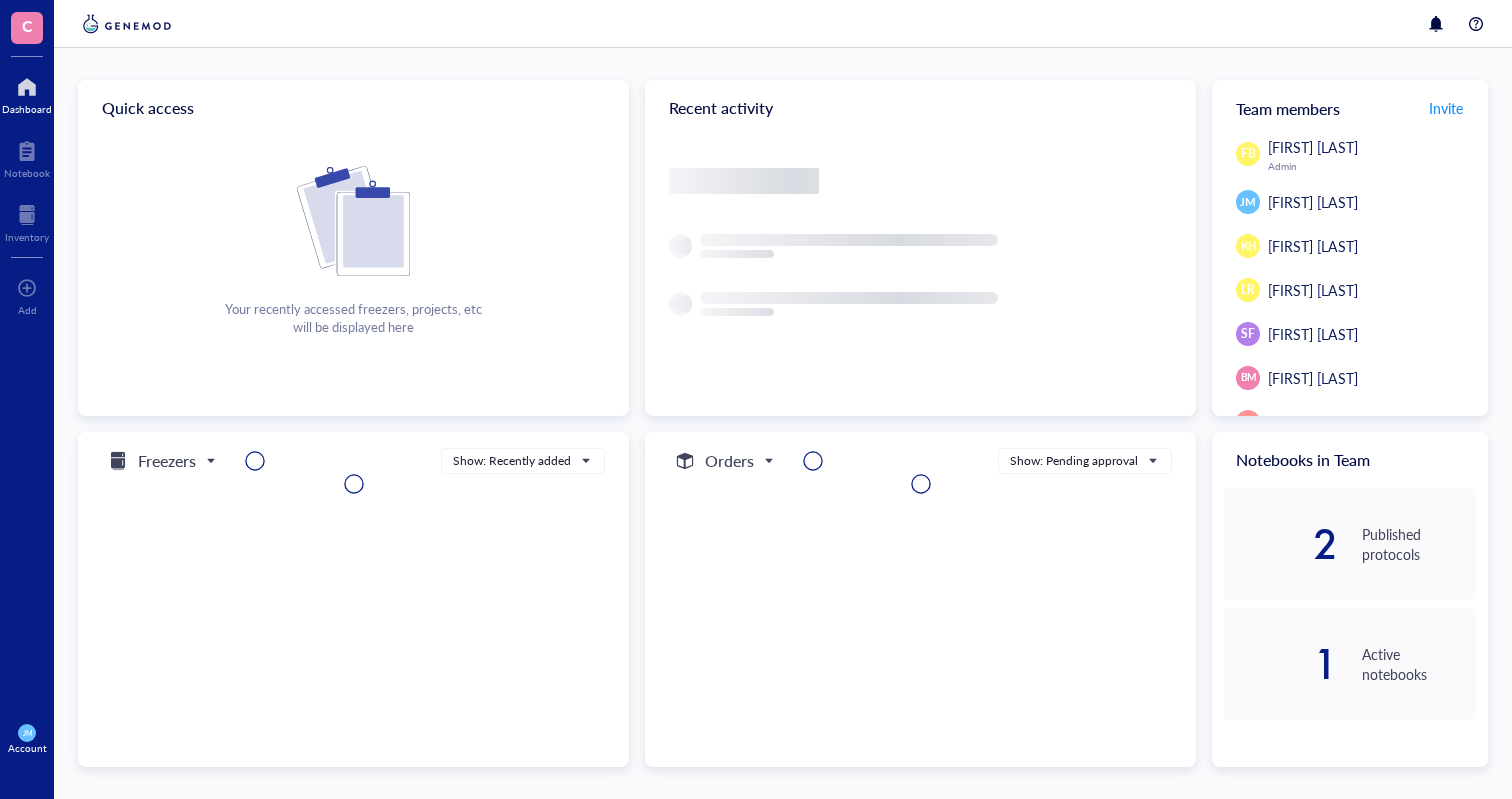 scroll, scrollTop: 0, scrollLeft: 0, axis: both 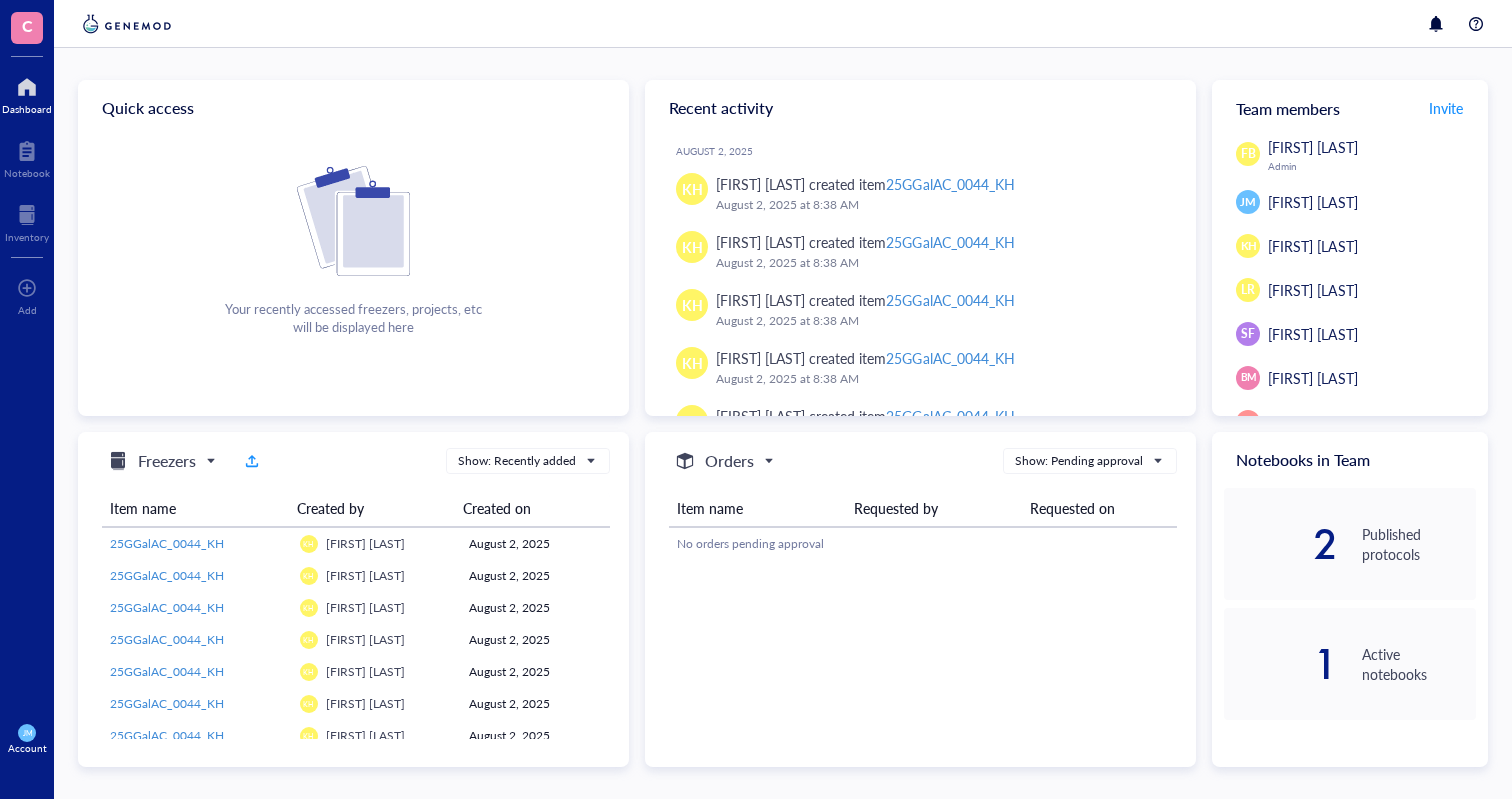 click on "JM" at bounding box center [26, 733] 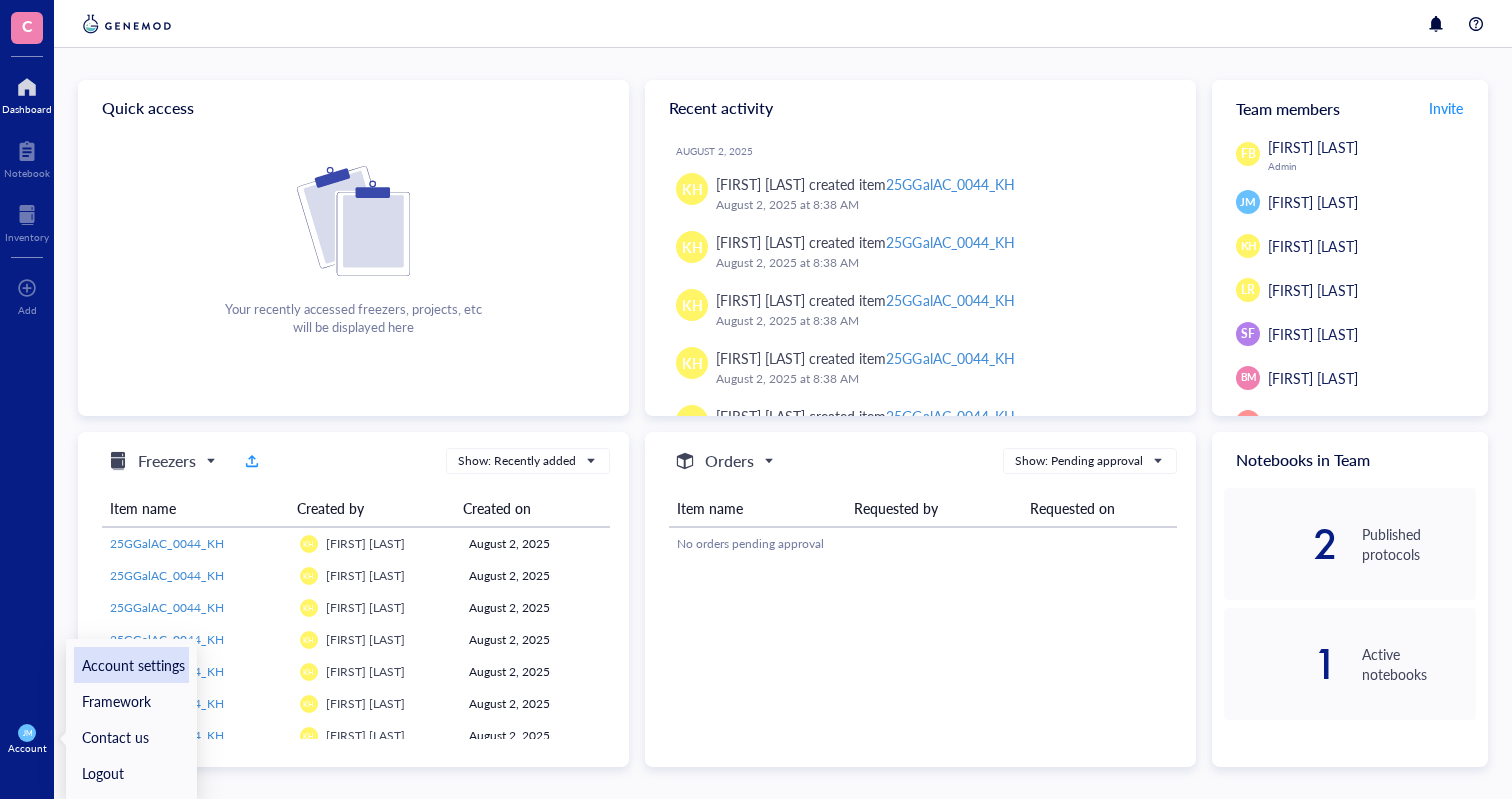 click on "Account settings" at bounding box center [131, 665] 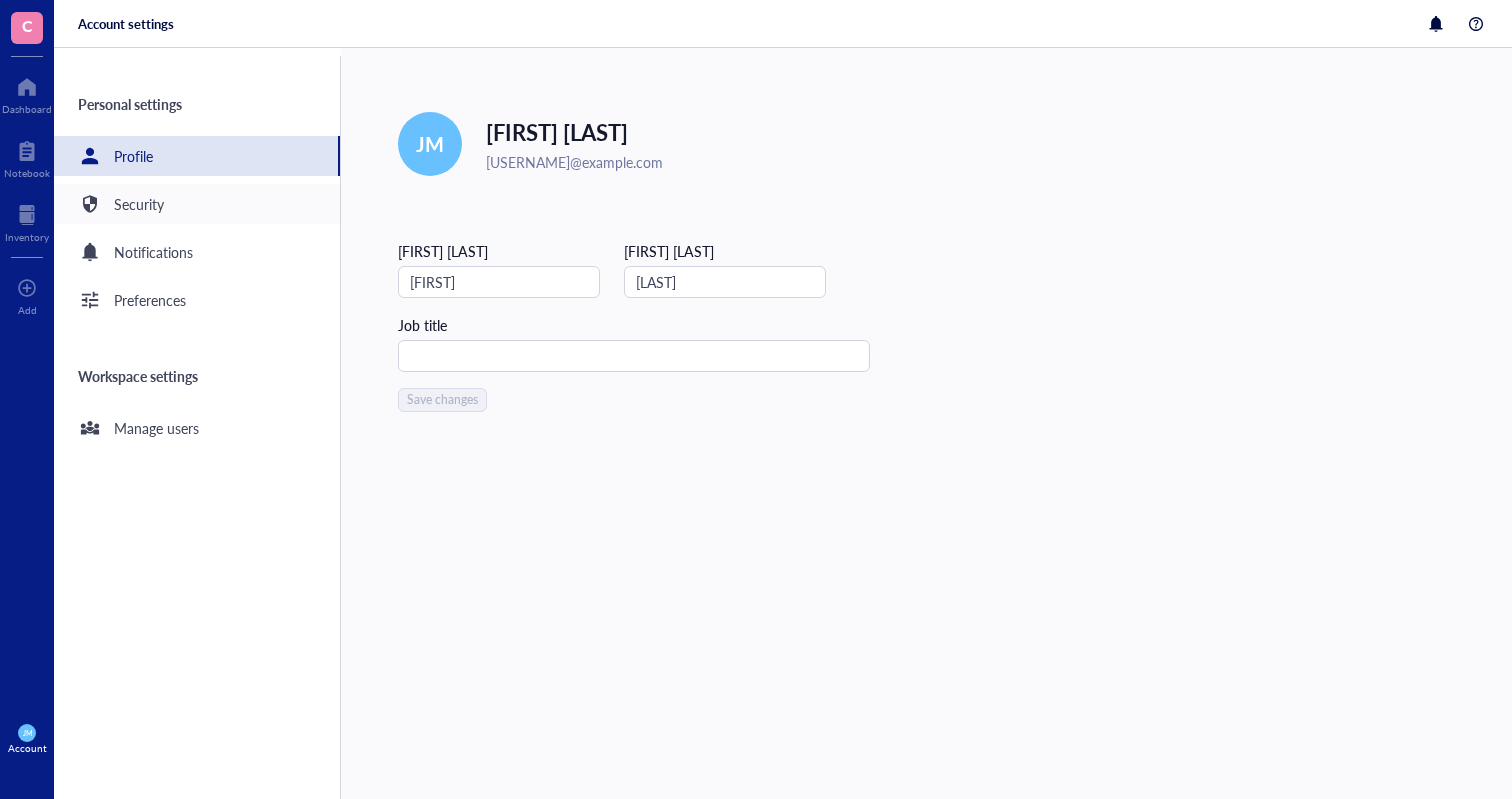click on "Security" at bounding box center [197, 204] 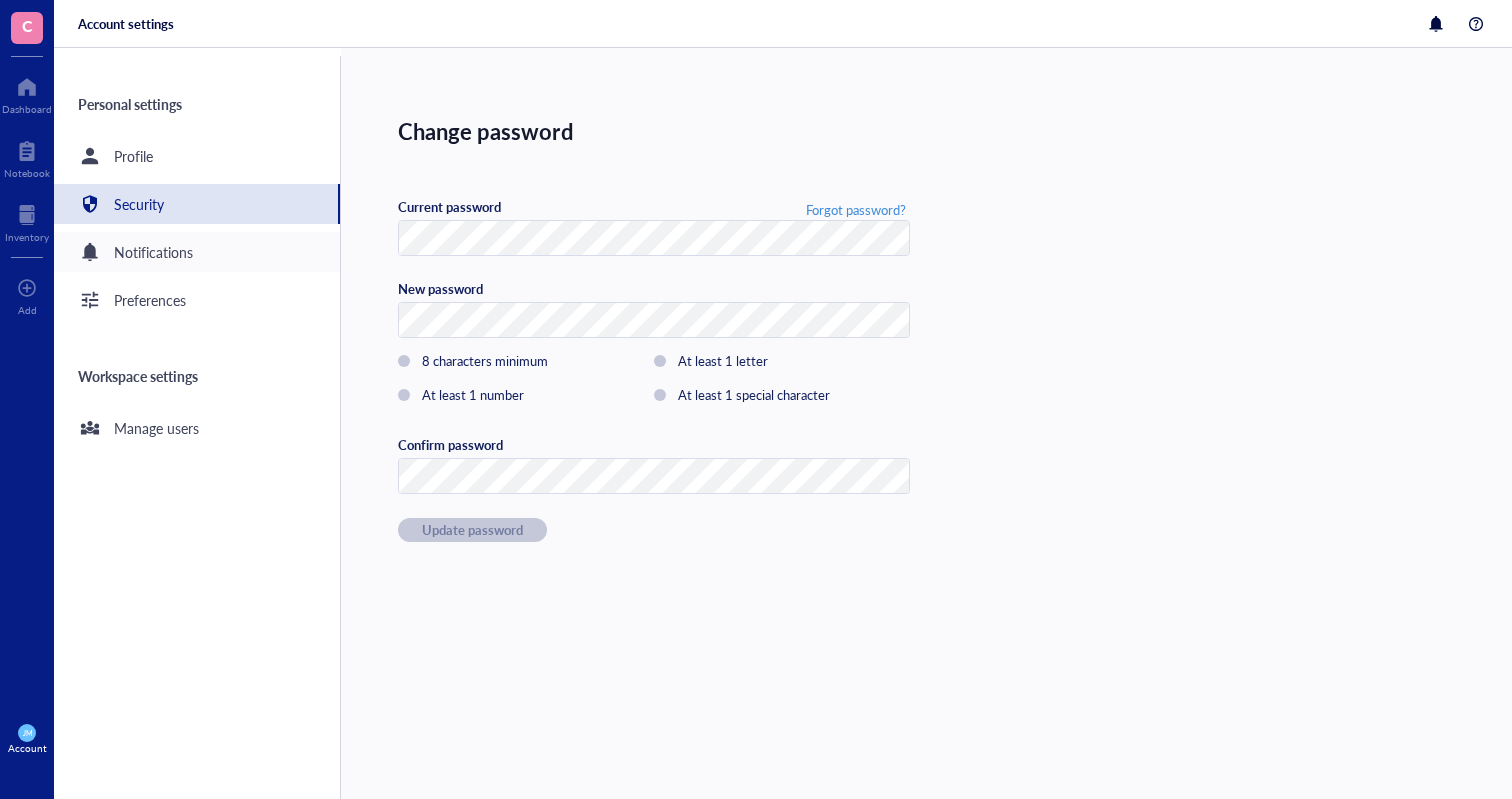 click on "Notifications" at bounding box center [153, 252] 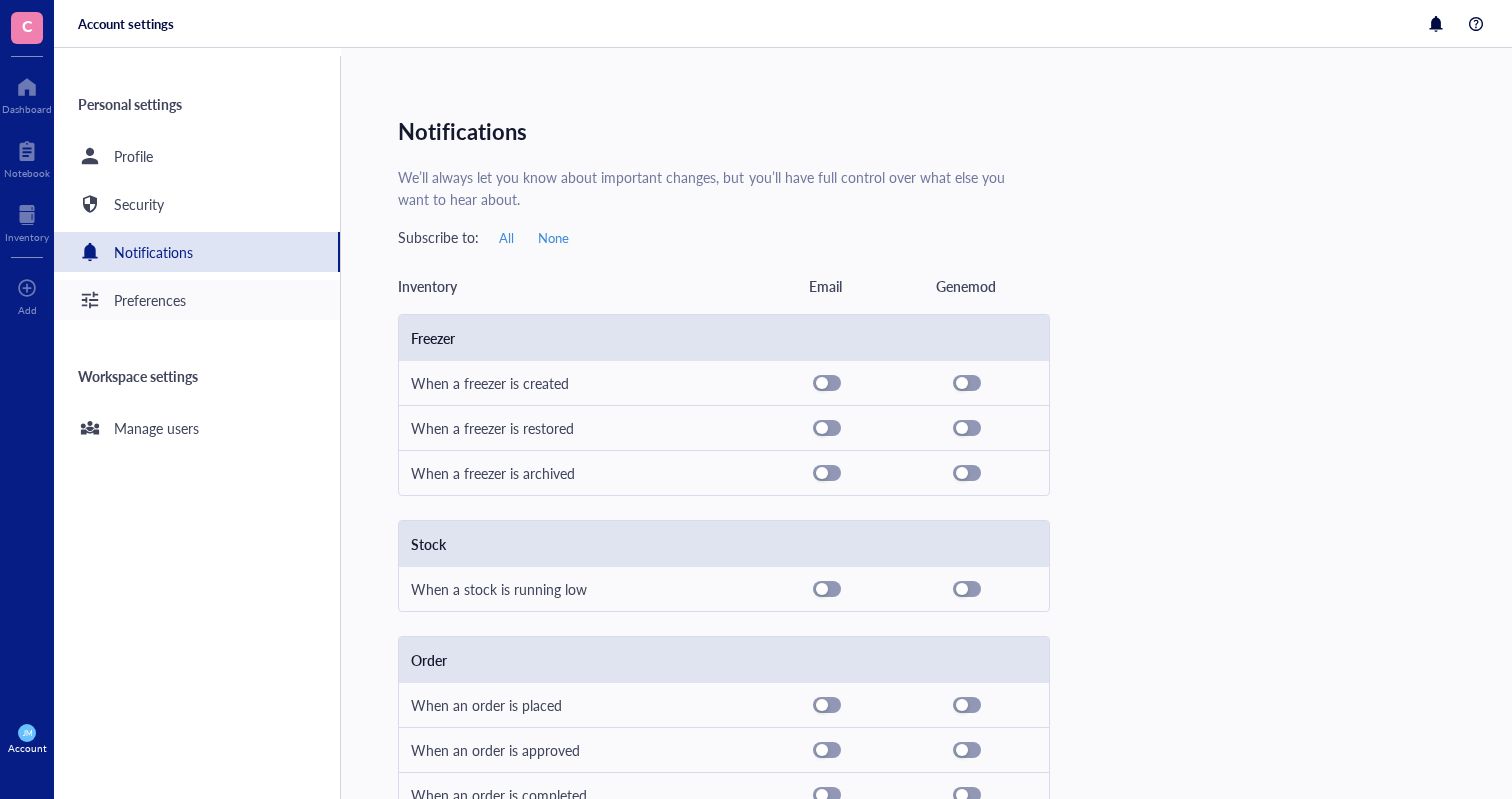 click on "Preferences" at bounding box center [150, 300] 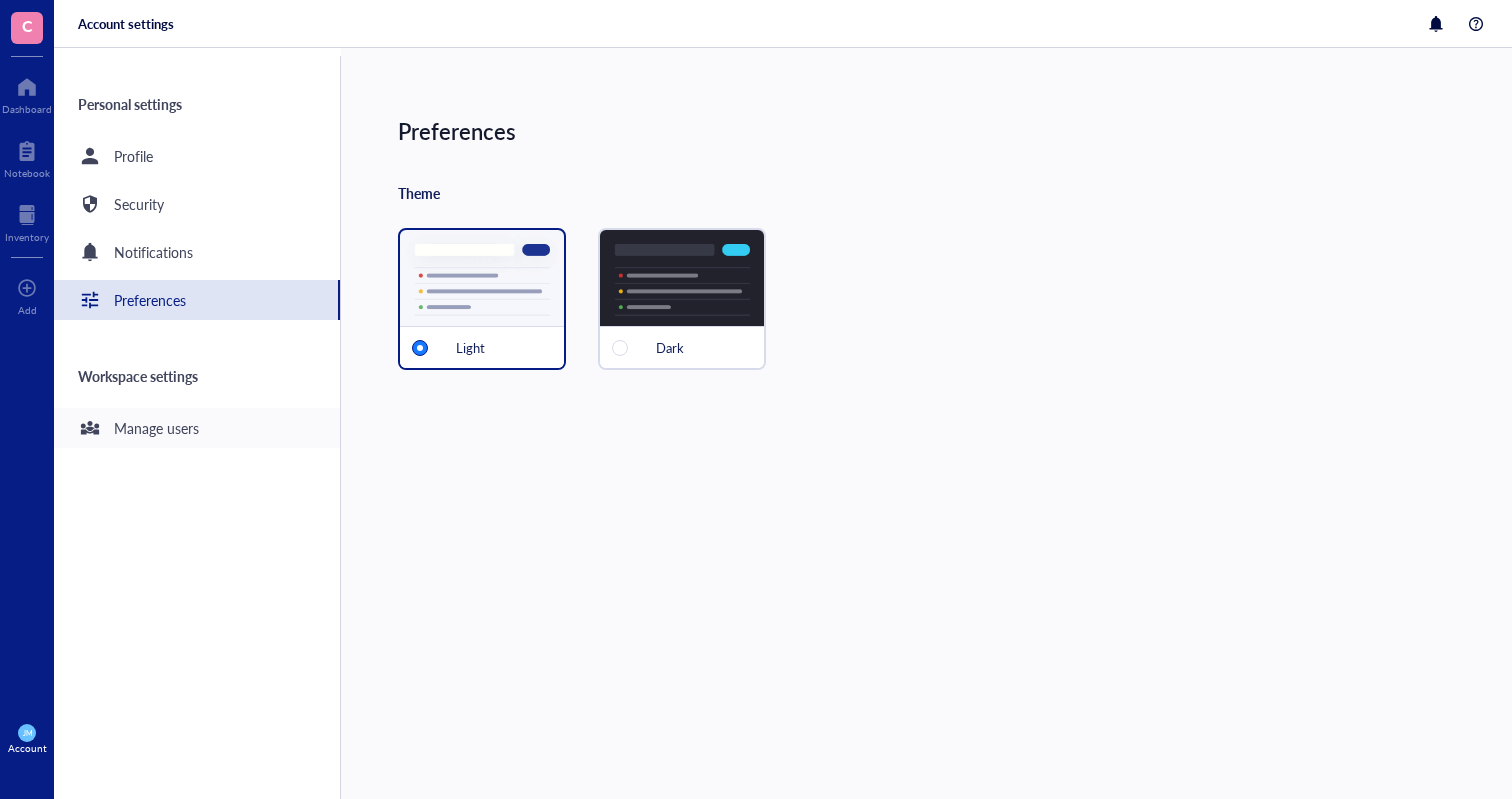 click on "Manage users" at bounding box center [156, 428] 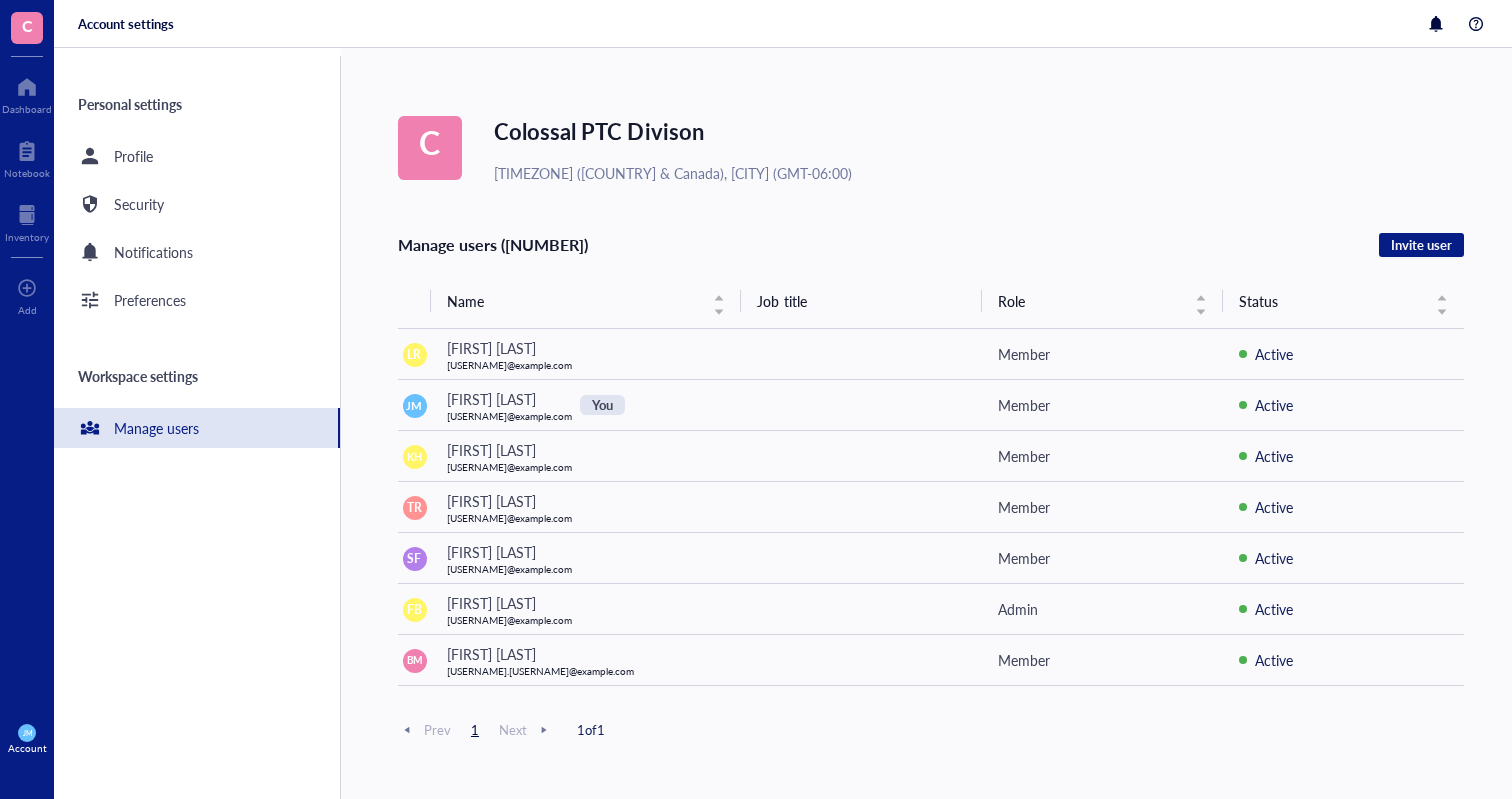 click on "JM" at bounding box center (26, 733) 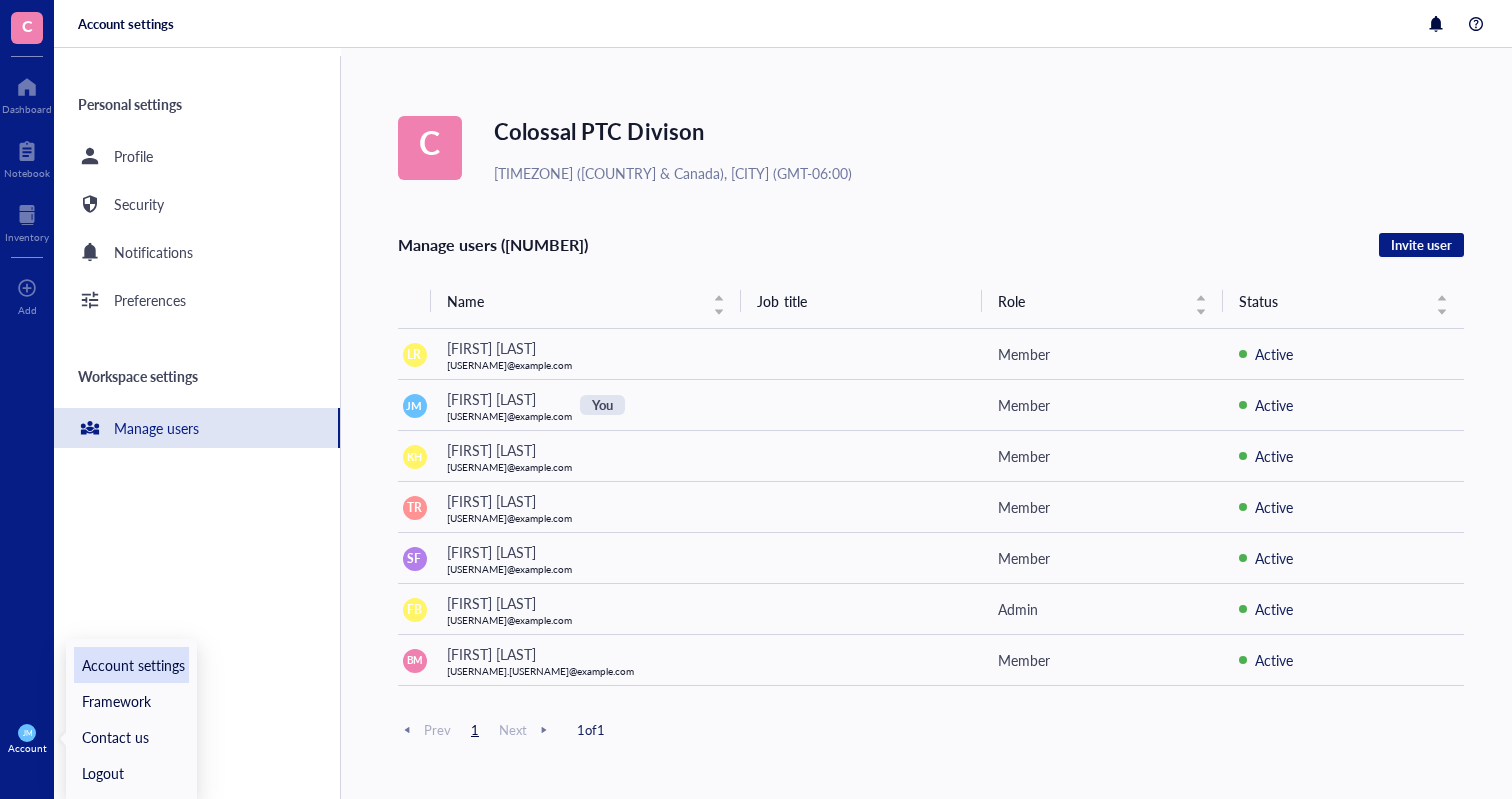 click on "Account settings" at bounding box center (131, 665) 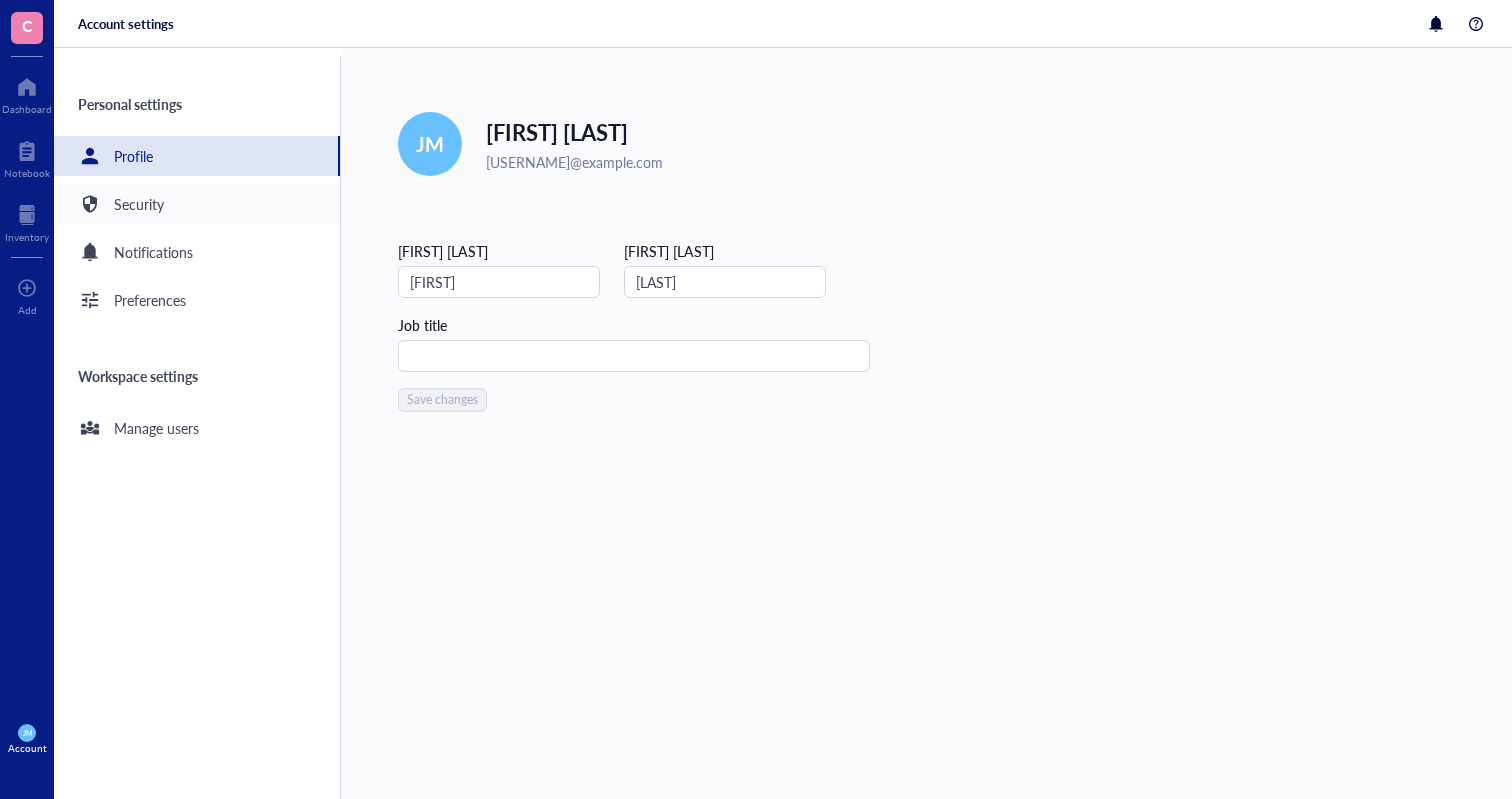 click on "Security" at bounding box center [197, 204] 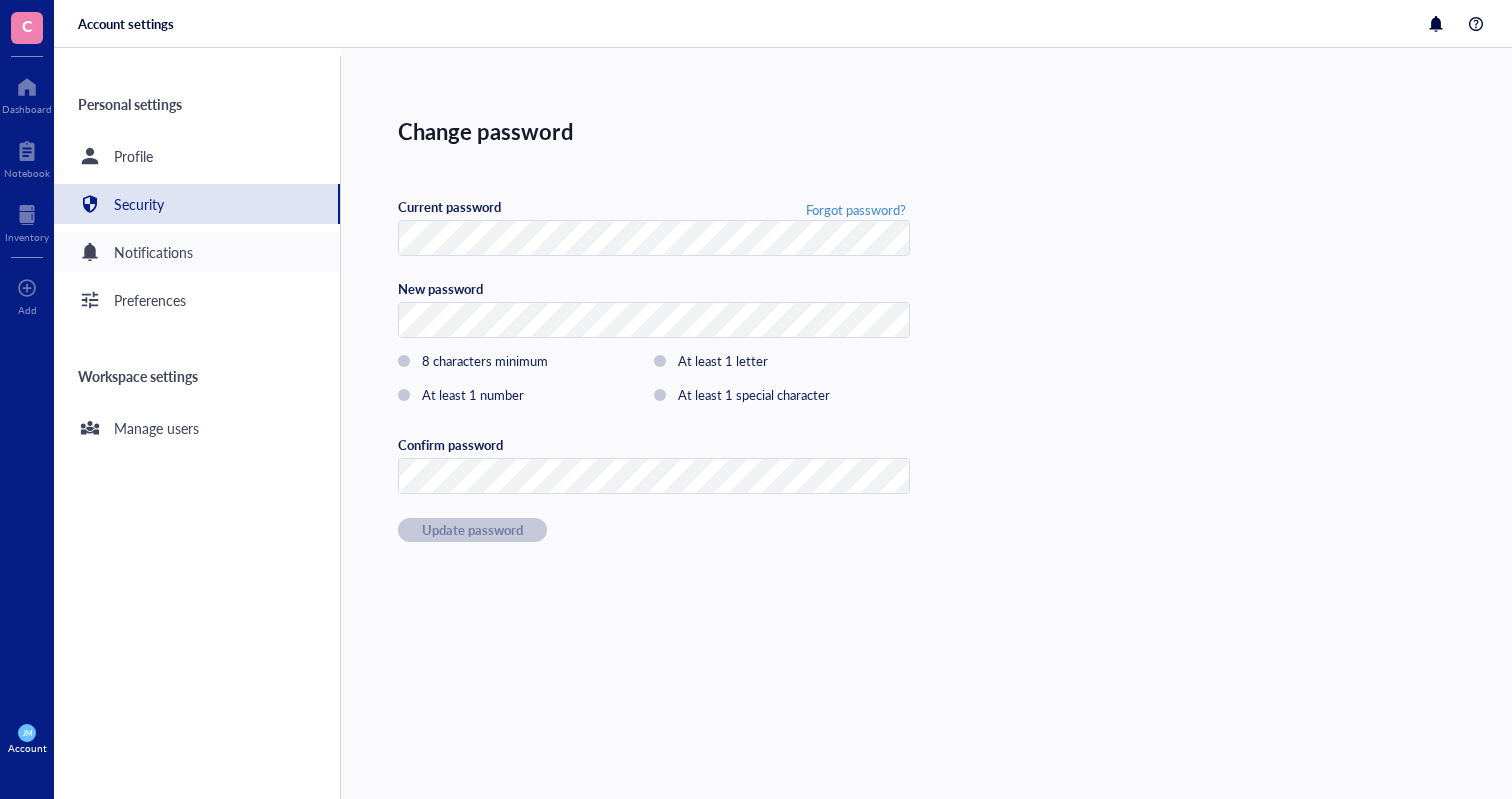 click on "Notifications" at bounding box center (153, 252) 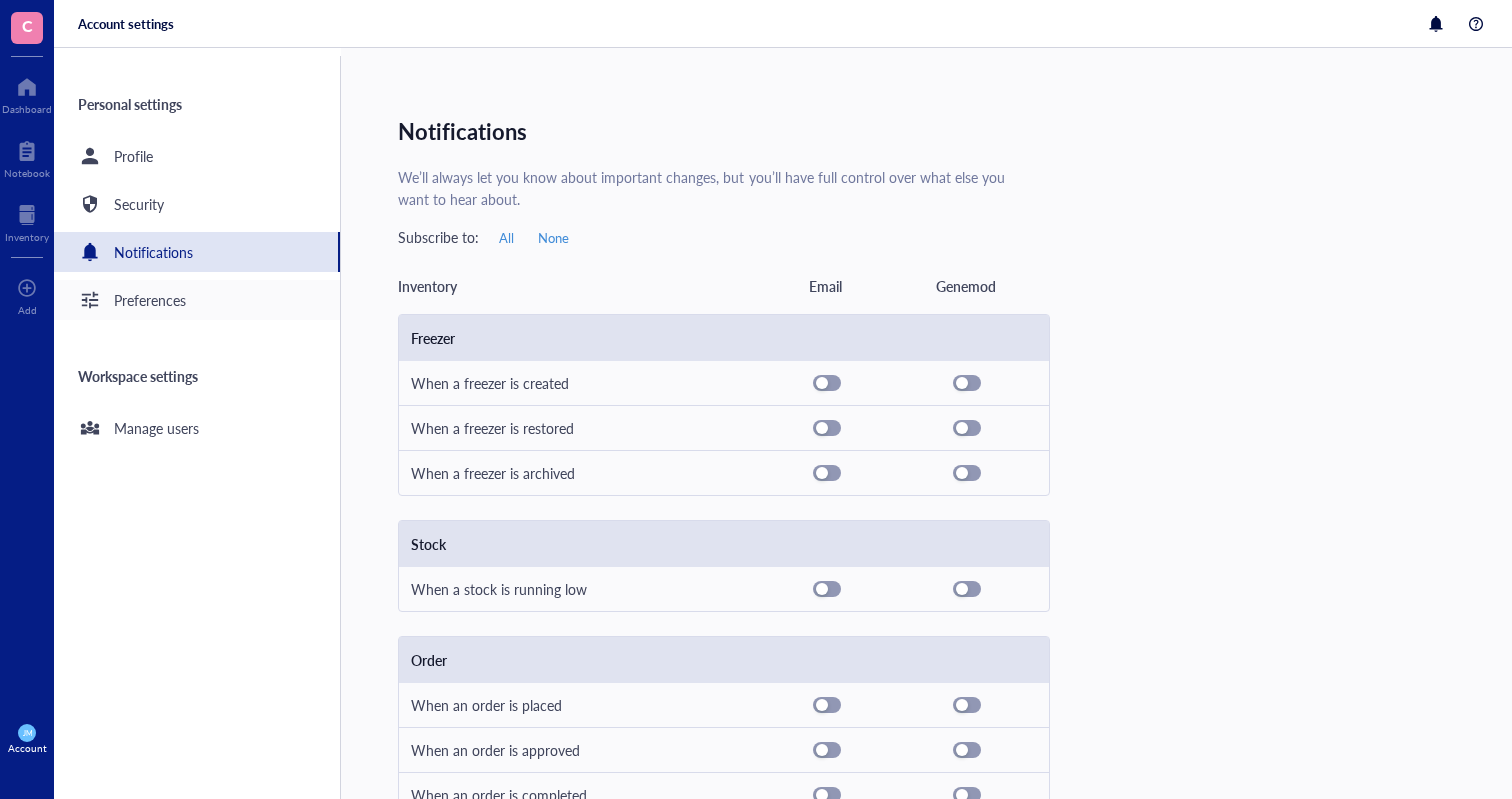 click on "Preferences" at bounding box center [150, 300] 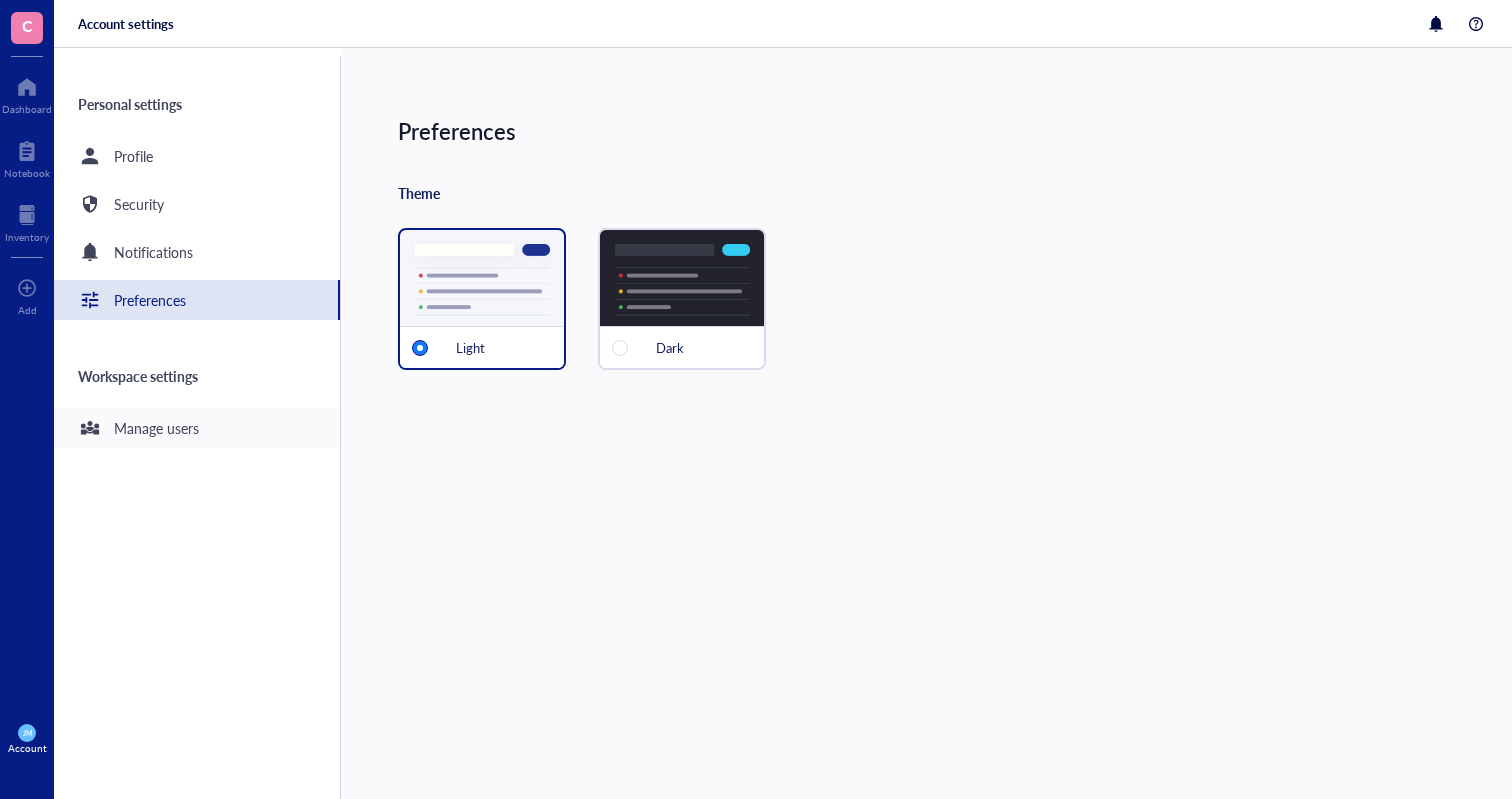 click on "Manage users" at bounding box center [156, 428] 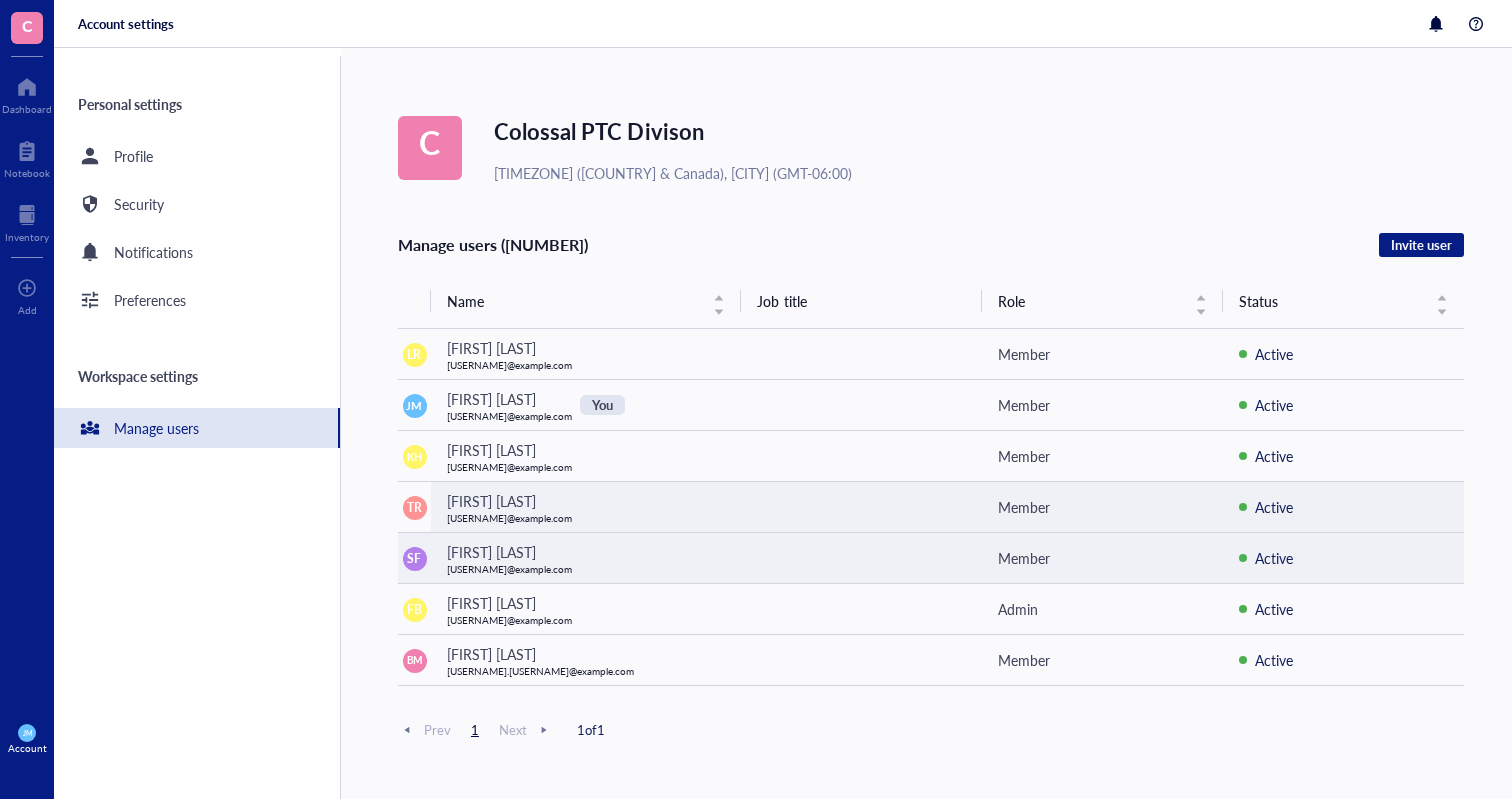 scroll, scrollTop: 0, scrollLeft: 0, axis: both 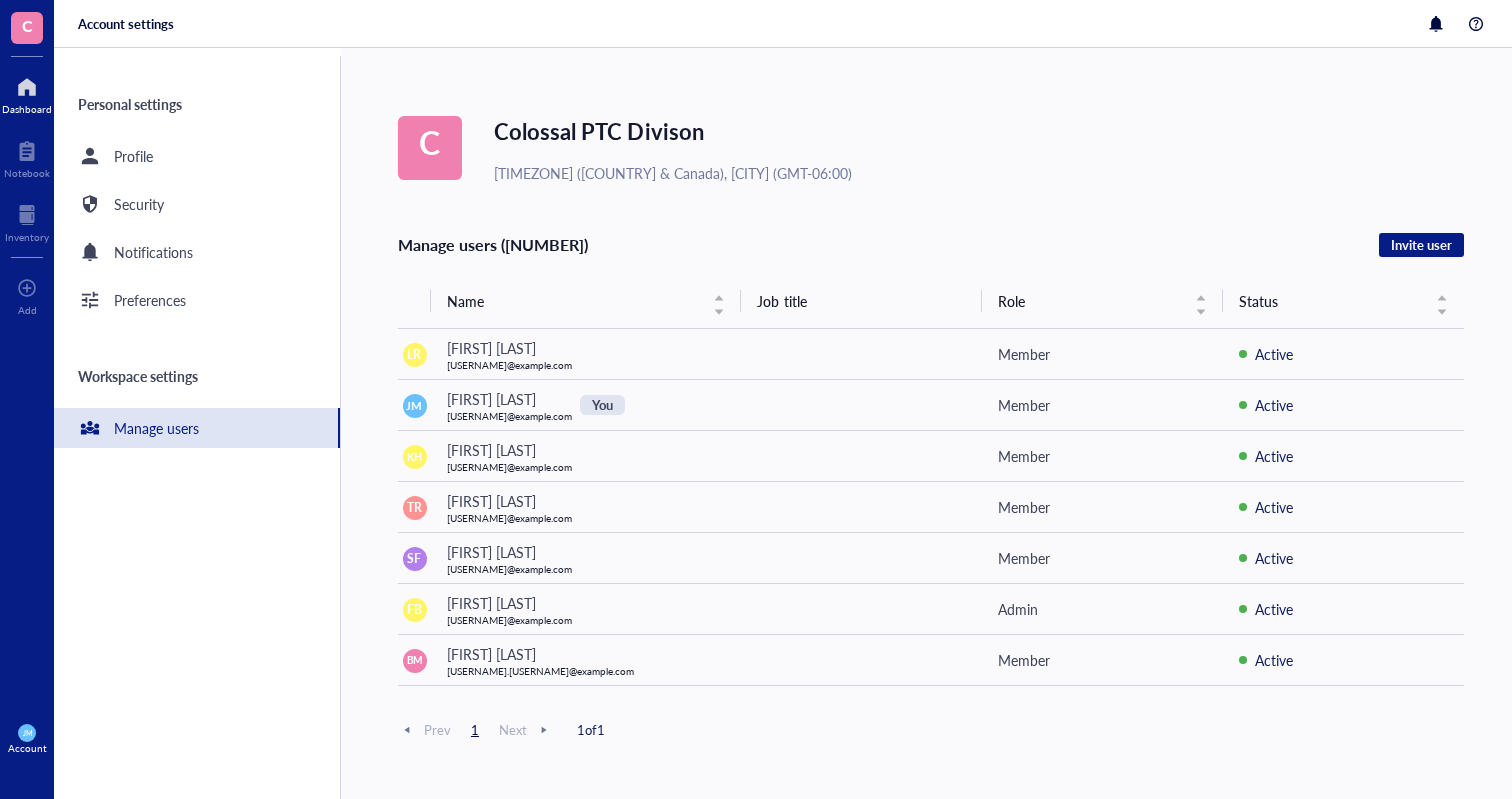 click at bounding box center [27, 87] 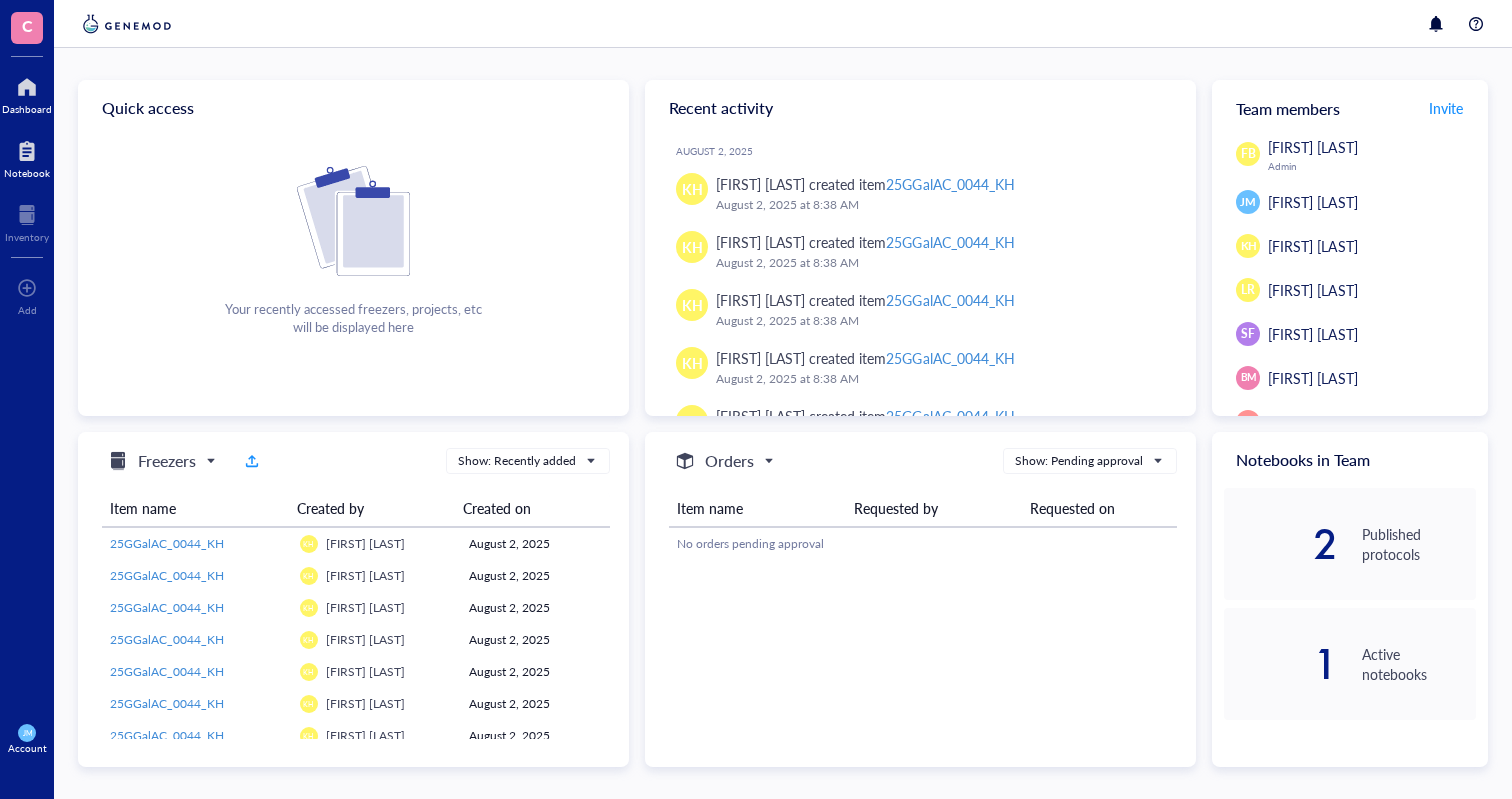click at bounding box center [27, 151] 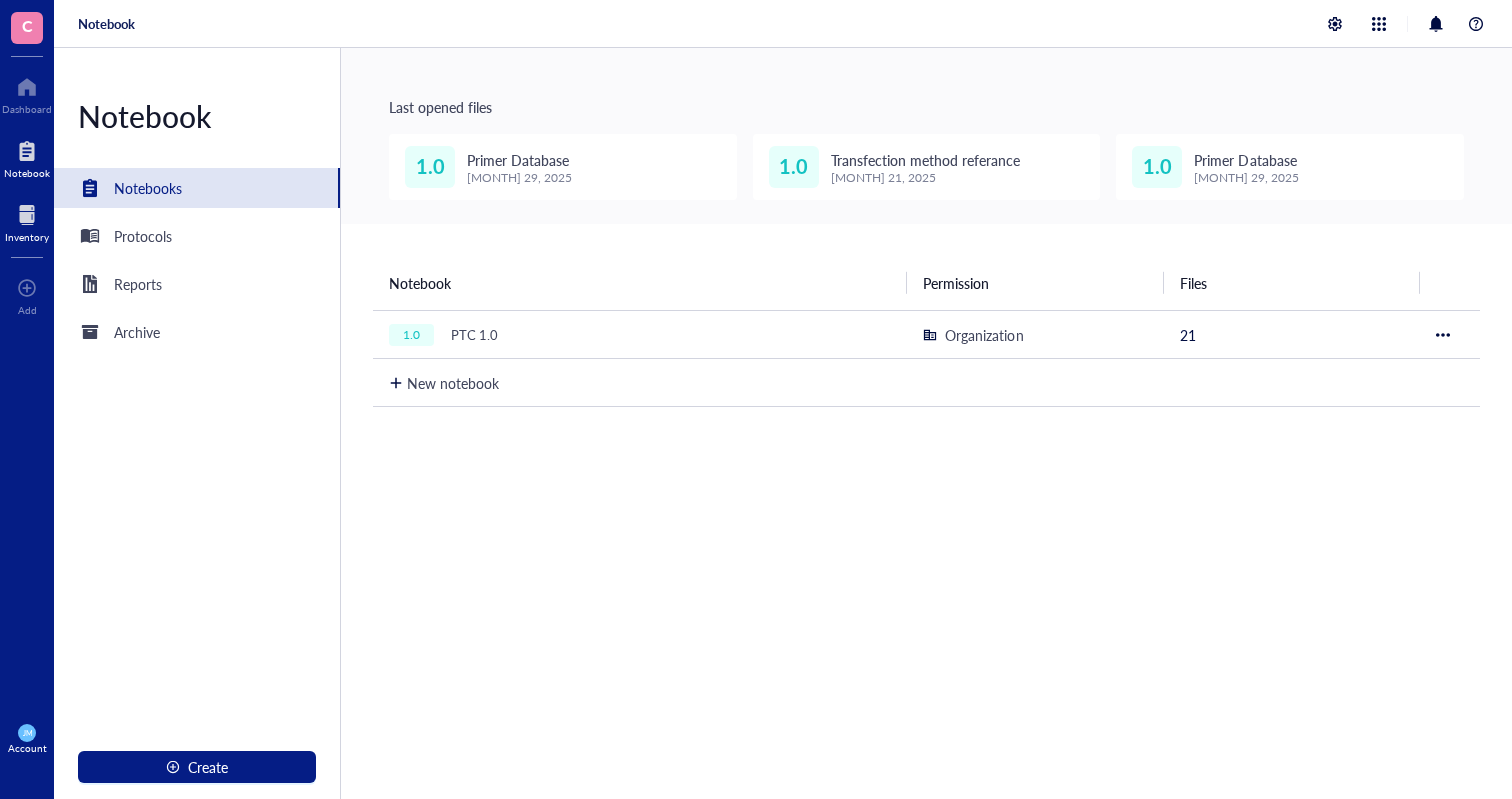 click at bounding box center [27, 215] 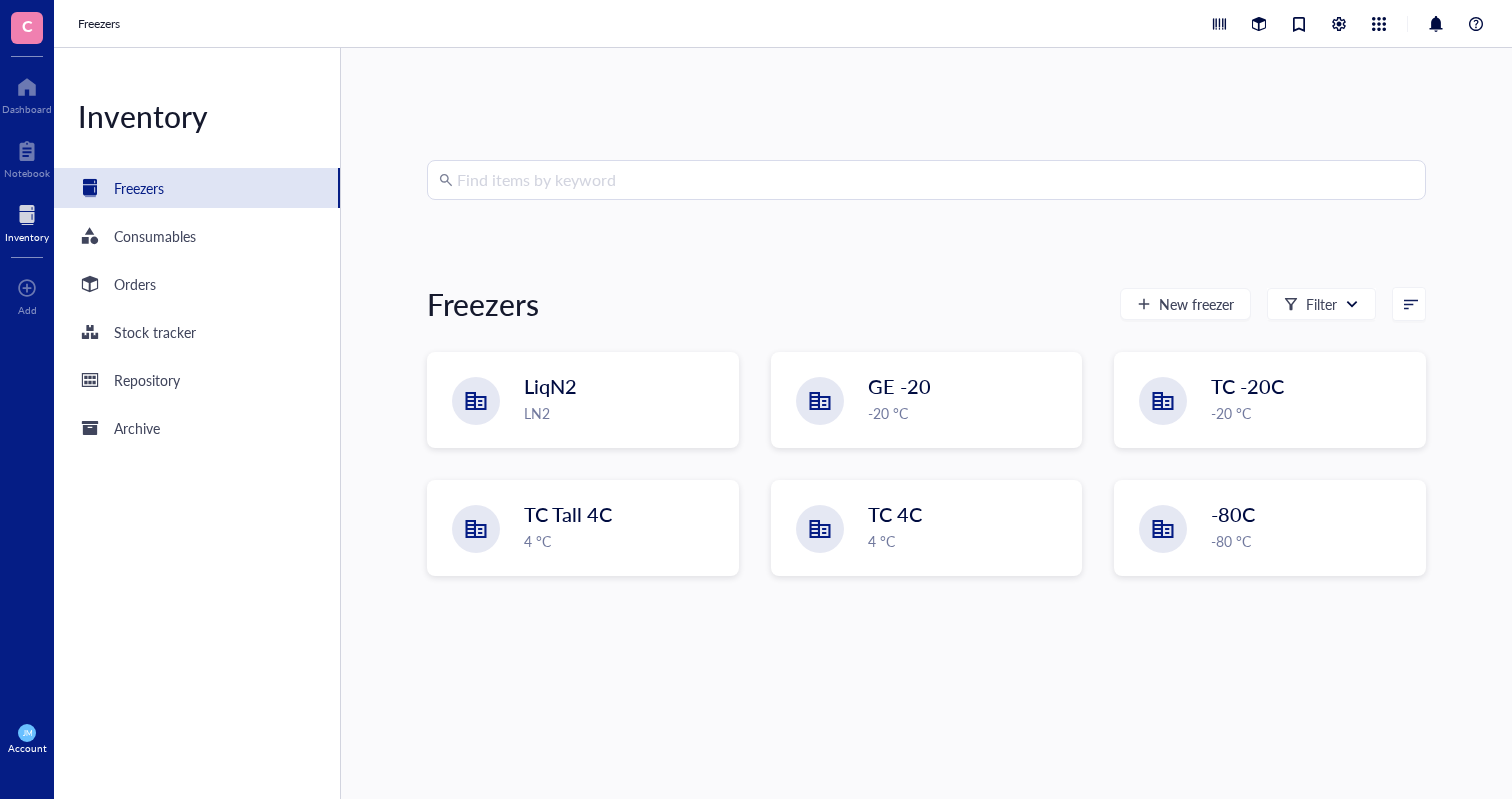 click on "C" at bounding box center (27, 25) 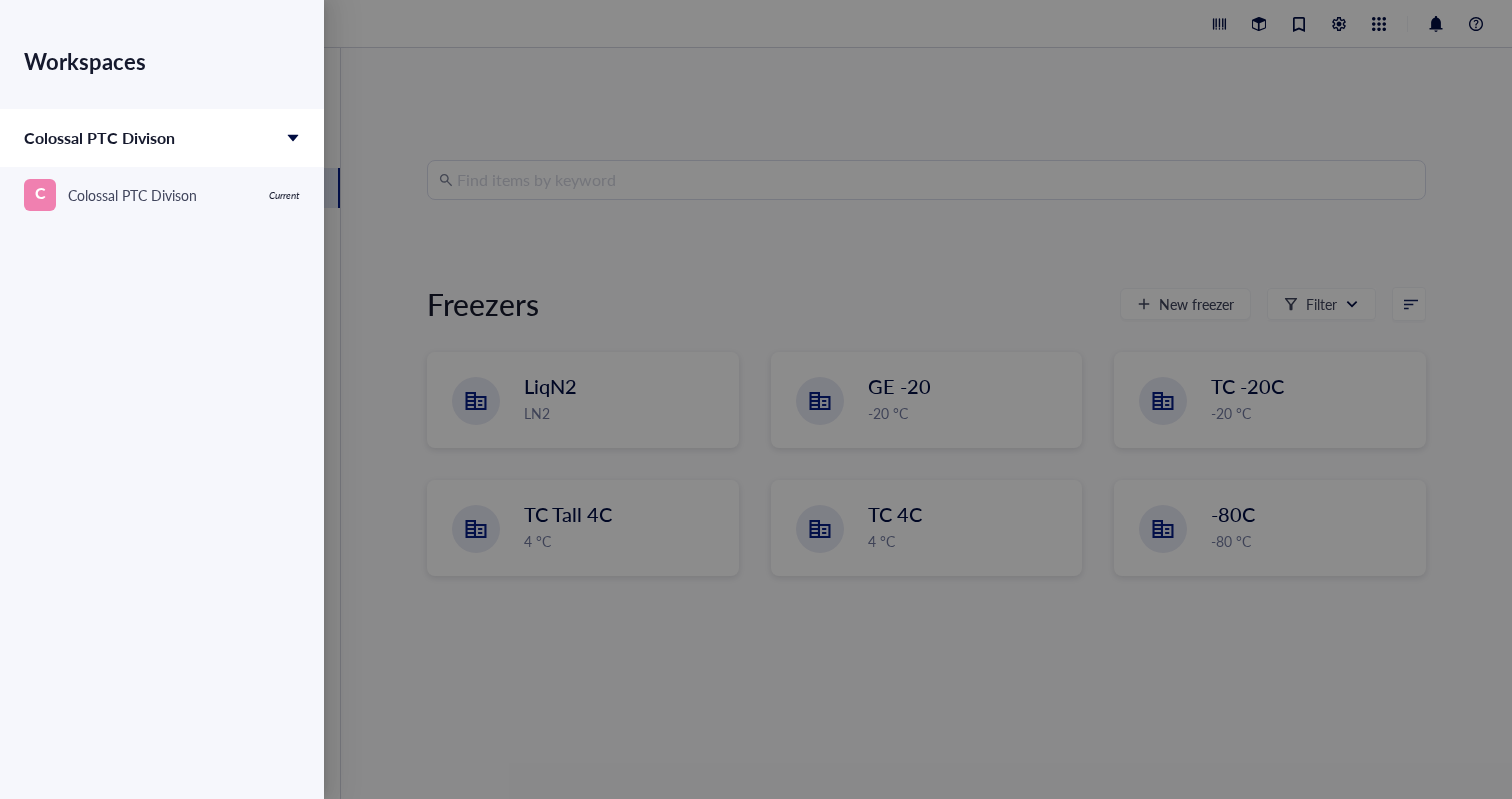 click at bounding box center (756, 399) 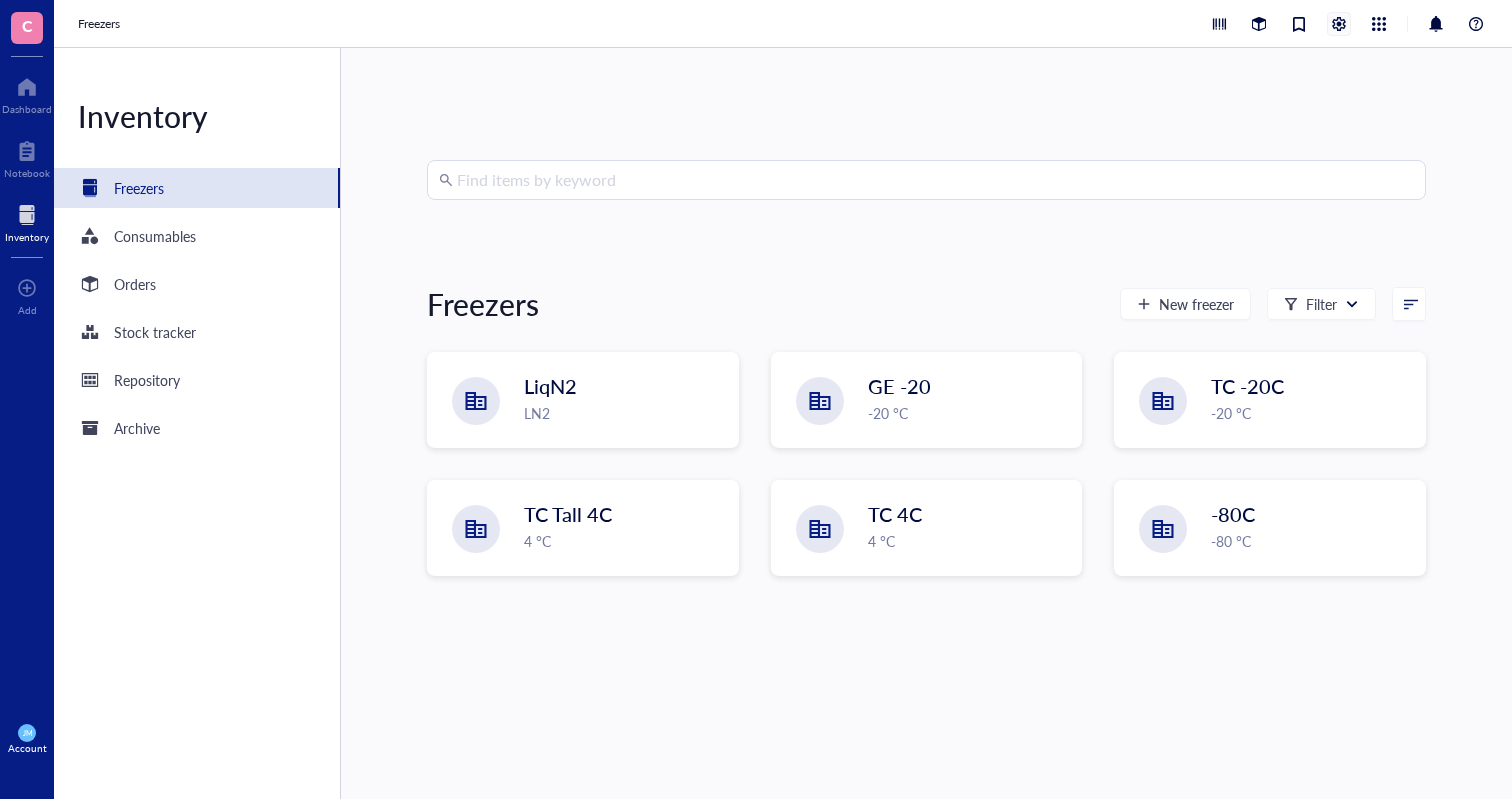 click at bounding box center [1339, 24] 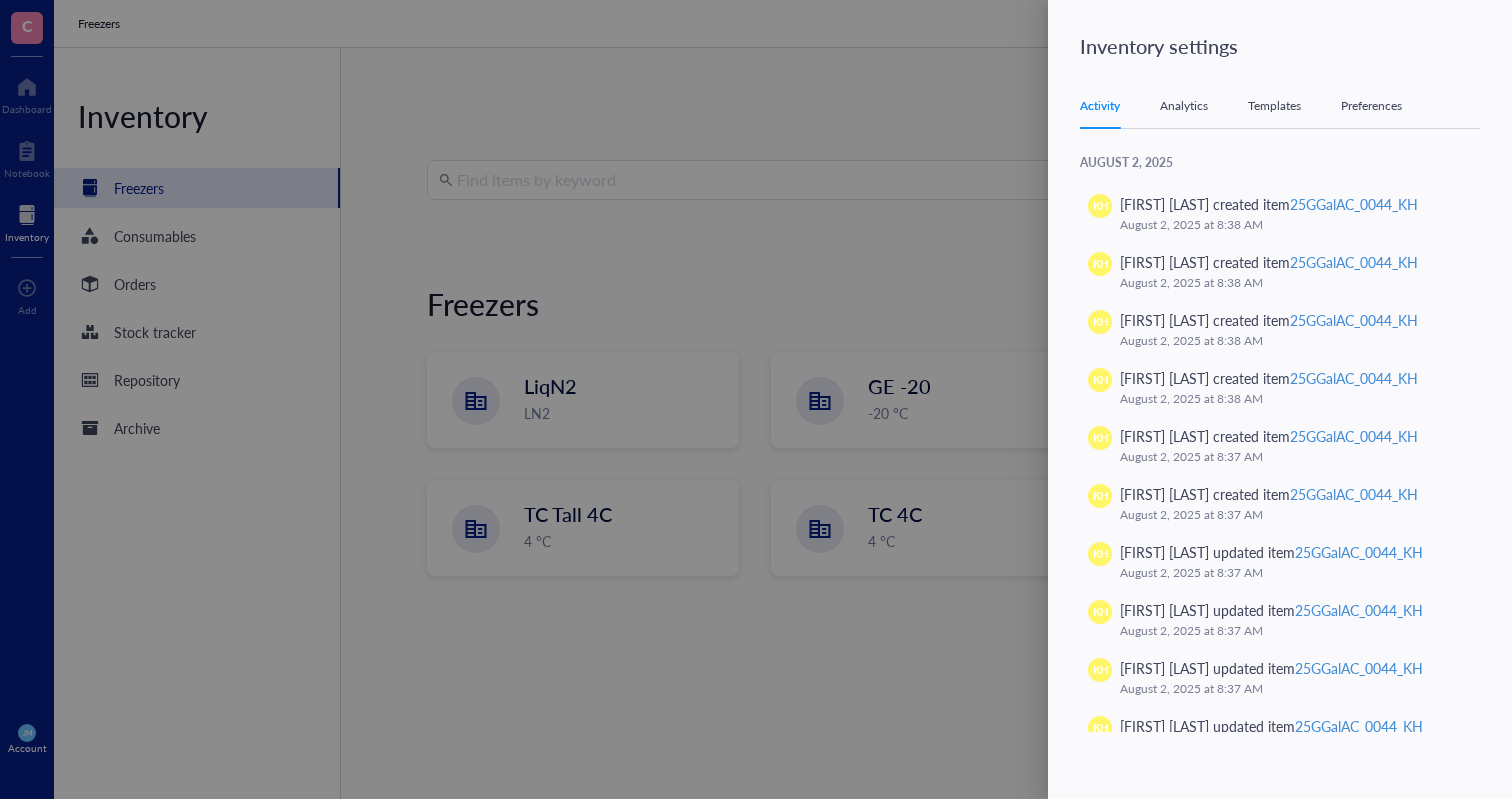 click at bounding box center (756, 399) 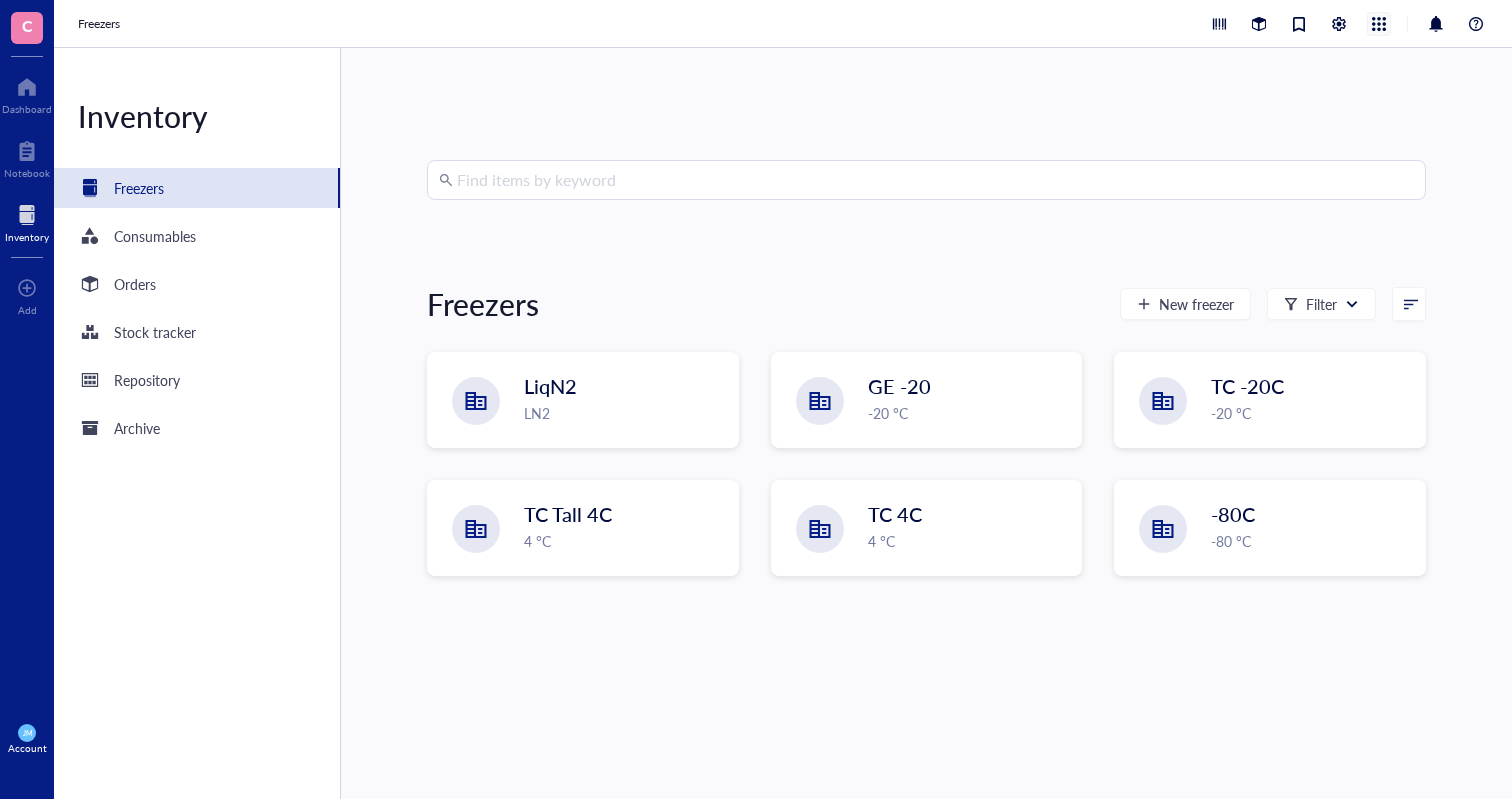 click at bounding box center (1379, 24) 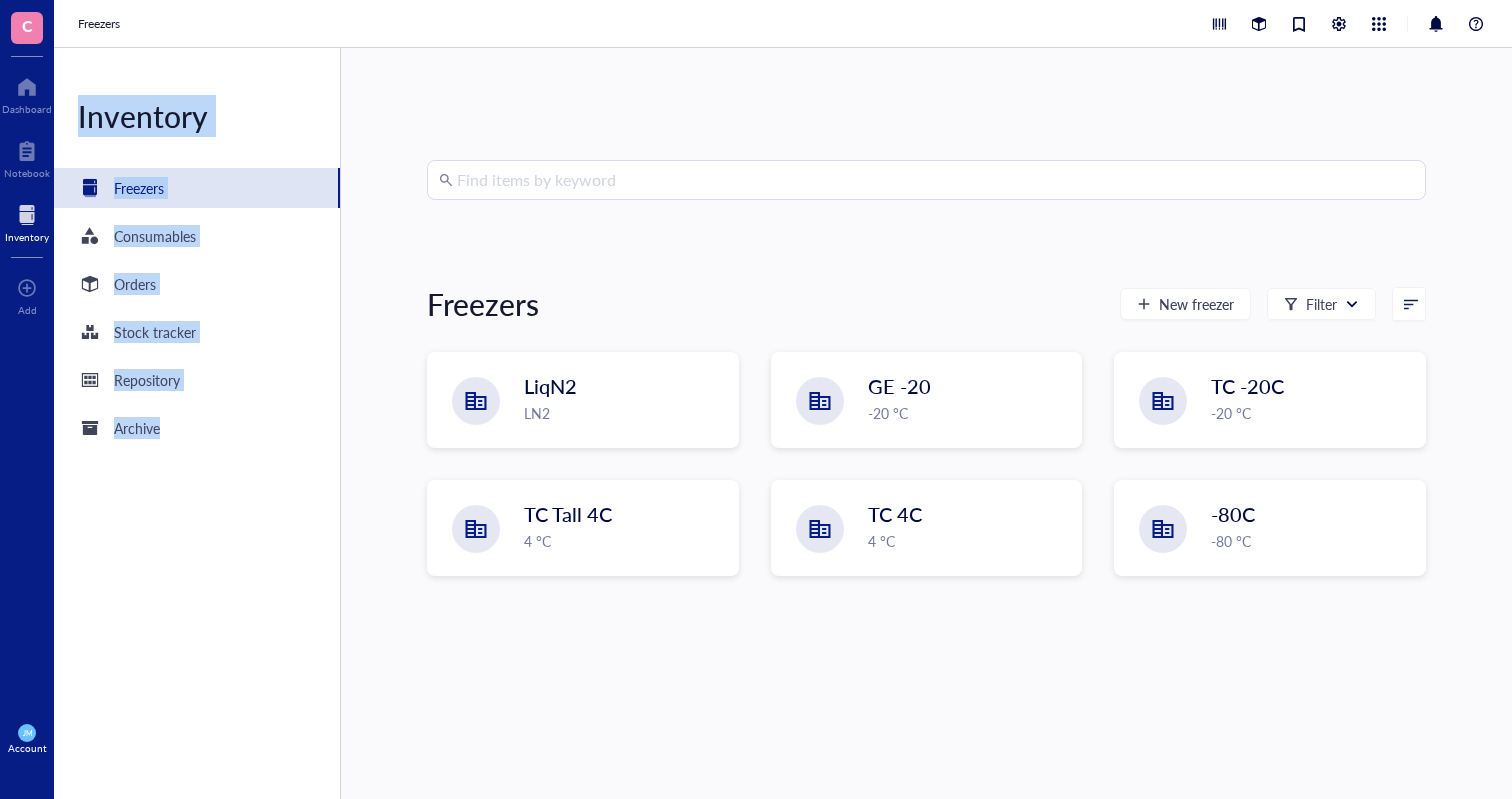 drag, startPoint x: 1430, startPoint y: 26, endPoint x: 1463, endPoint y: 74, distance: 58.249462 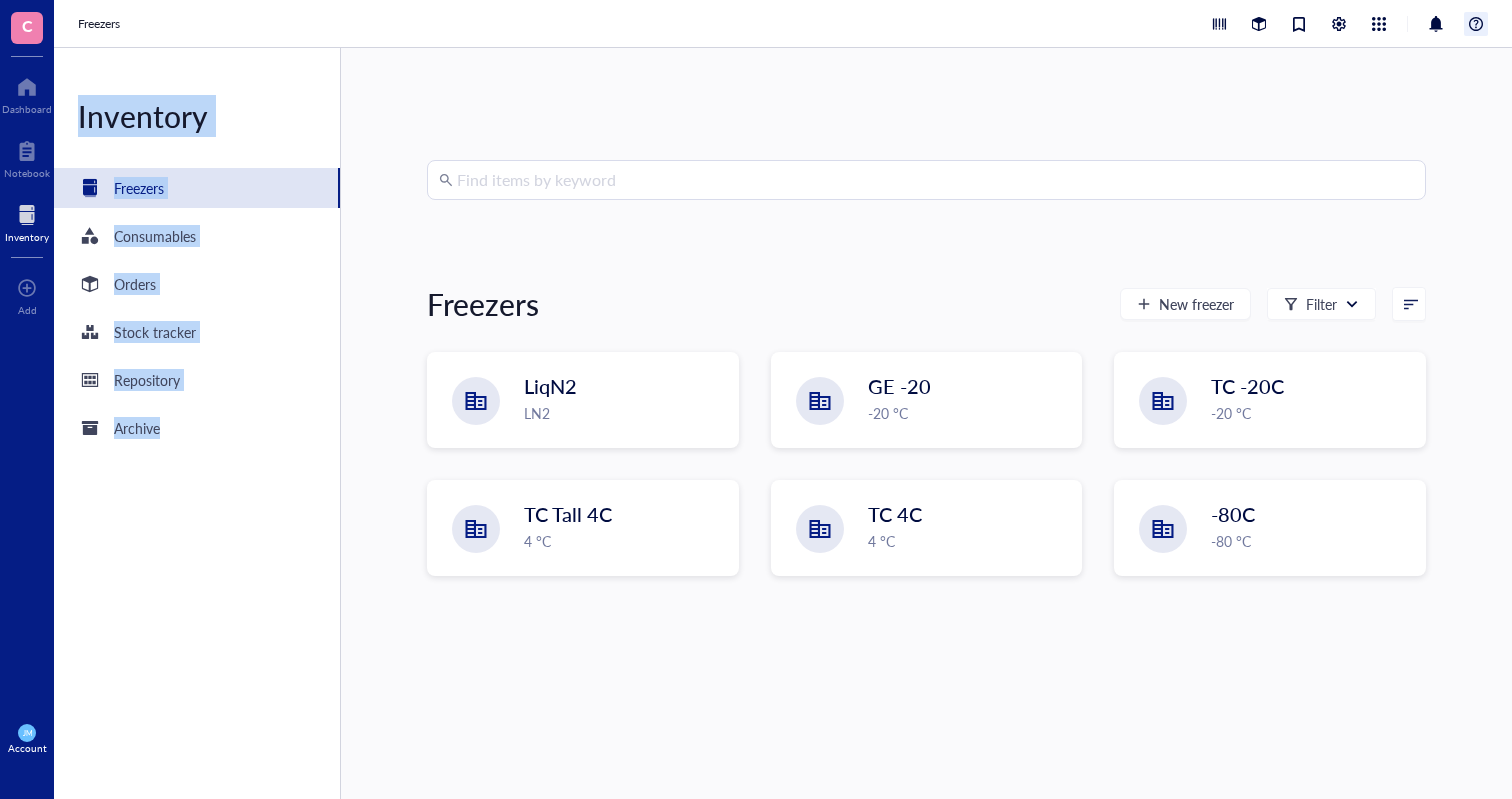 click at bounding box center (1476, 24) 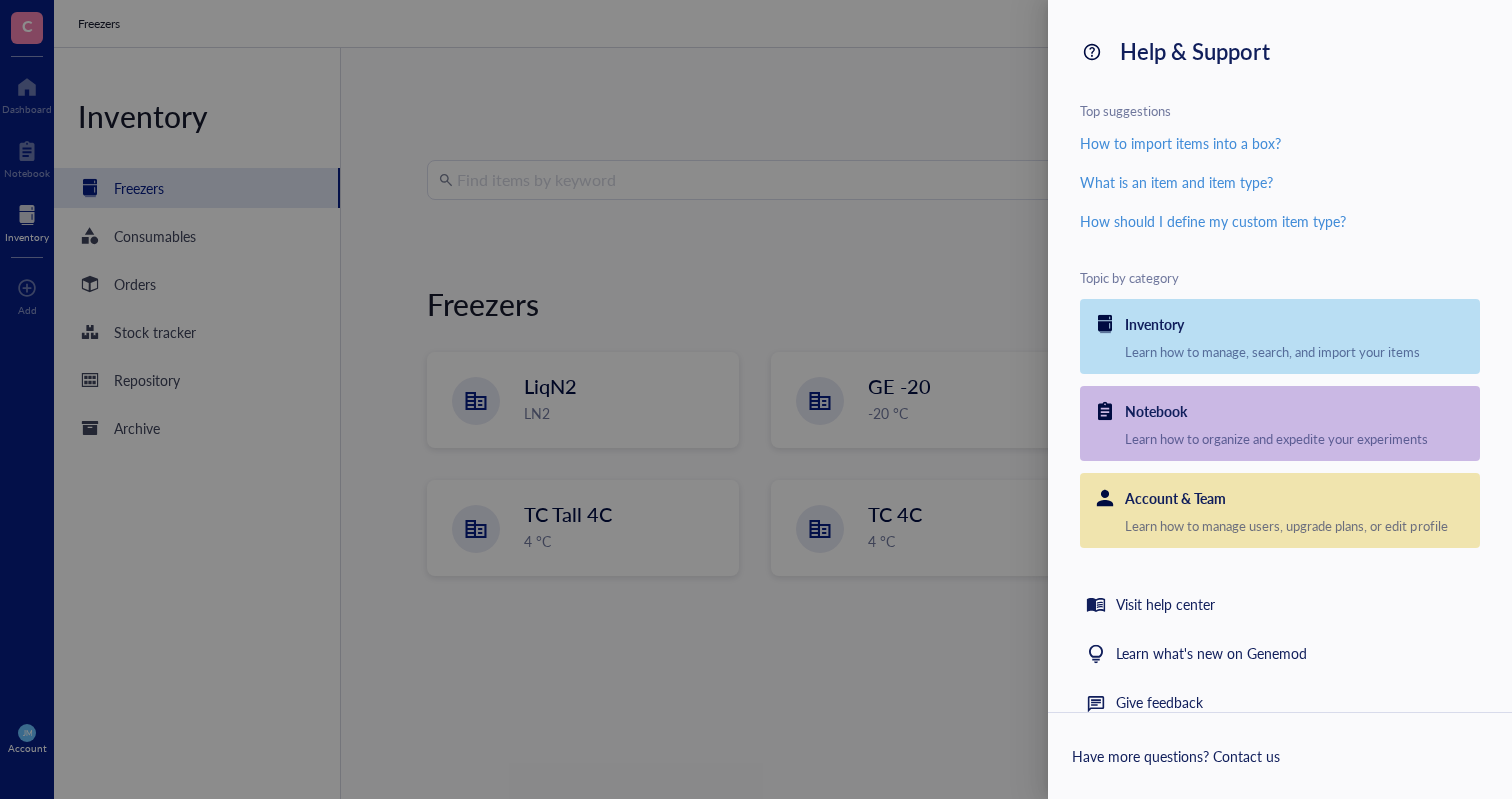 click at bounding box center [756, 399] 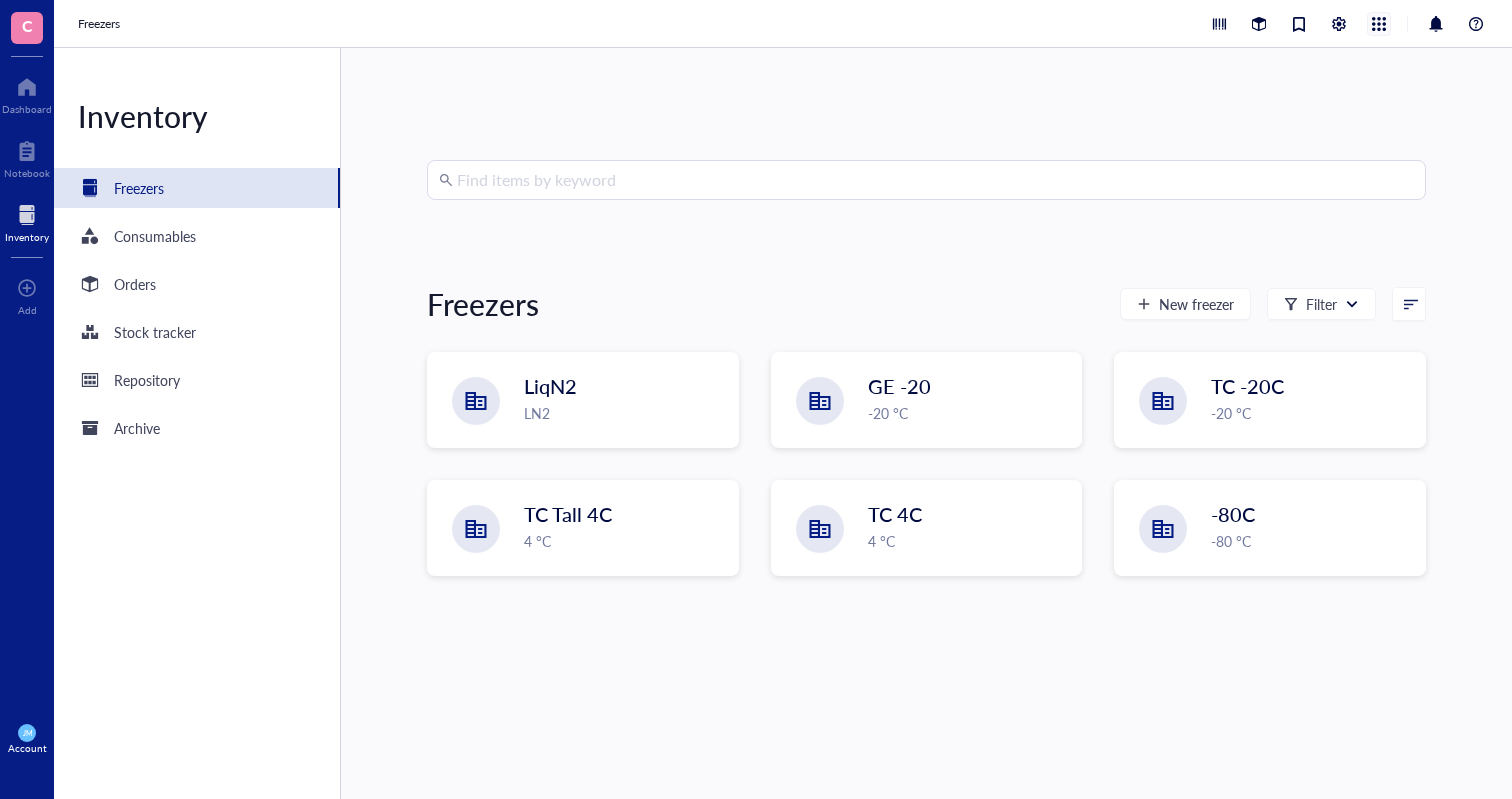 click at bounding box center (1379, 24) 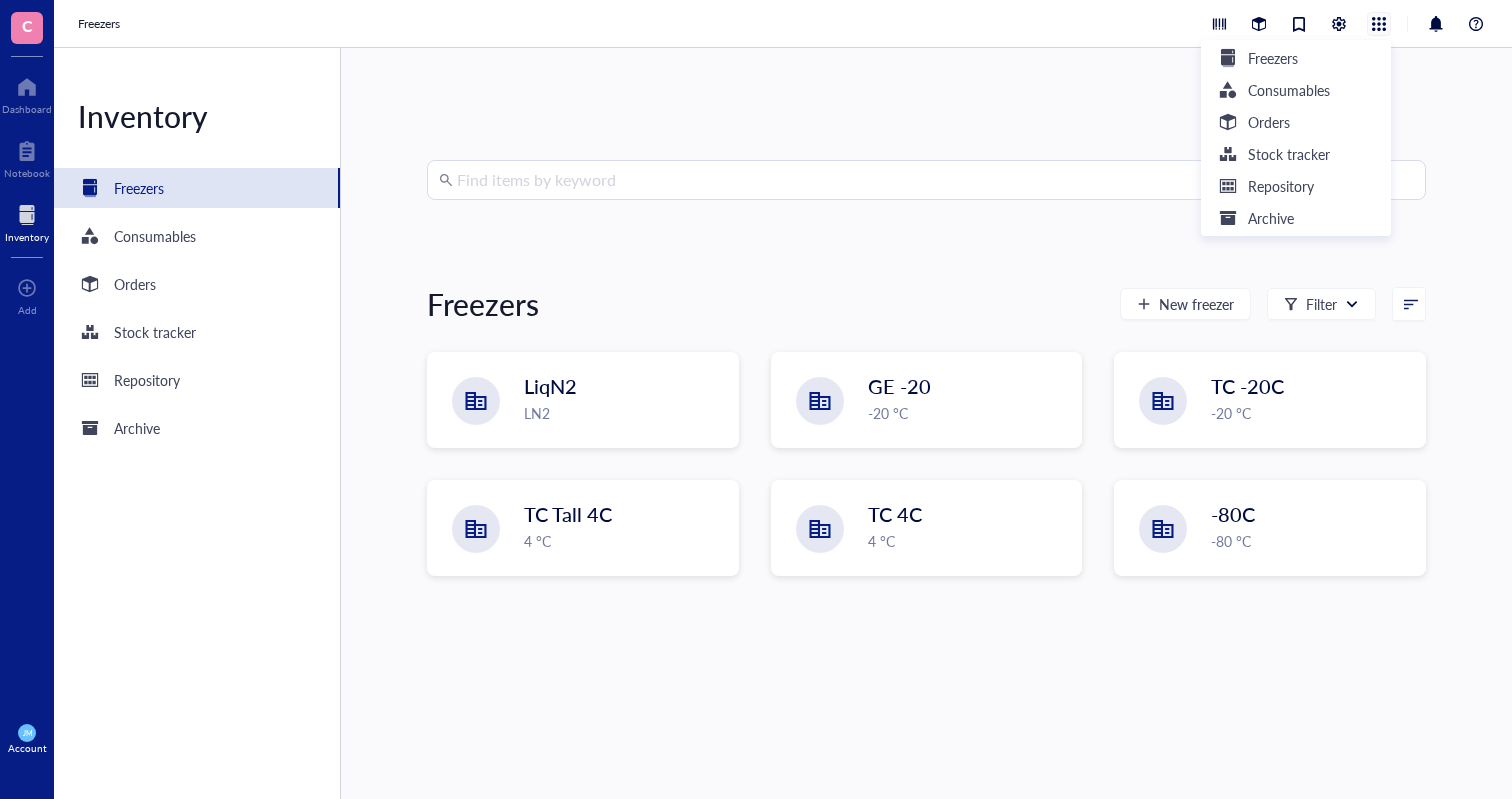 click at bounding box center [1379, 24] 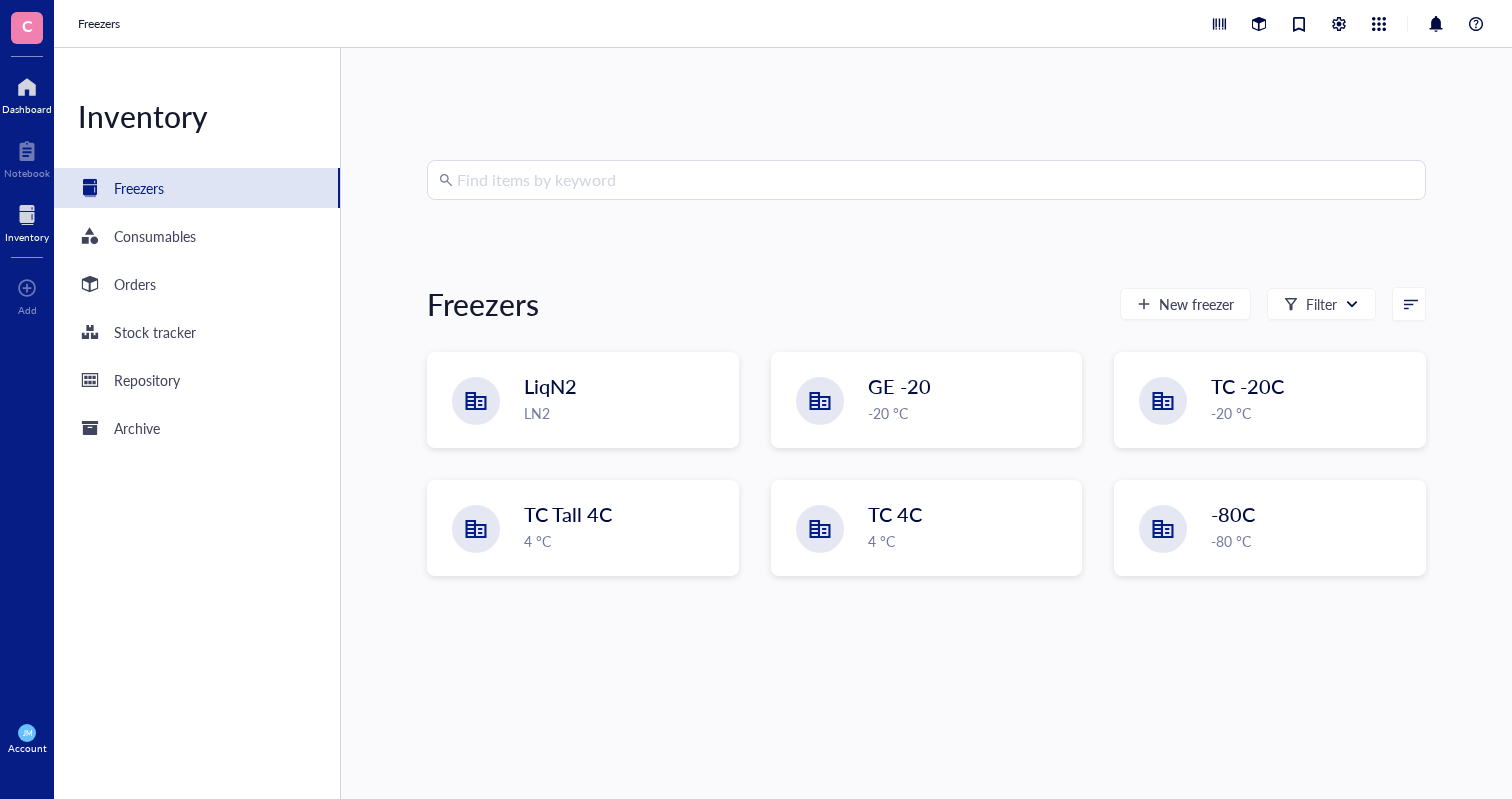 click at bounding box center (27, 87) 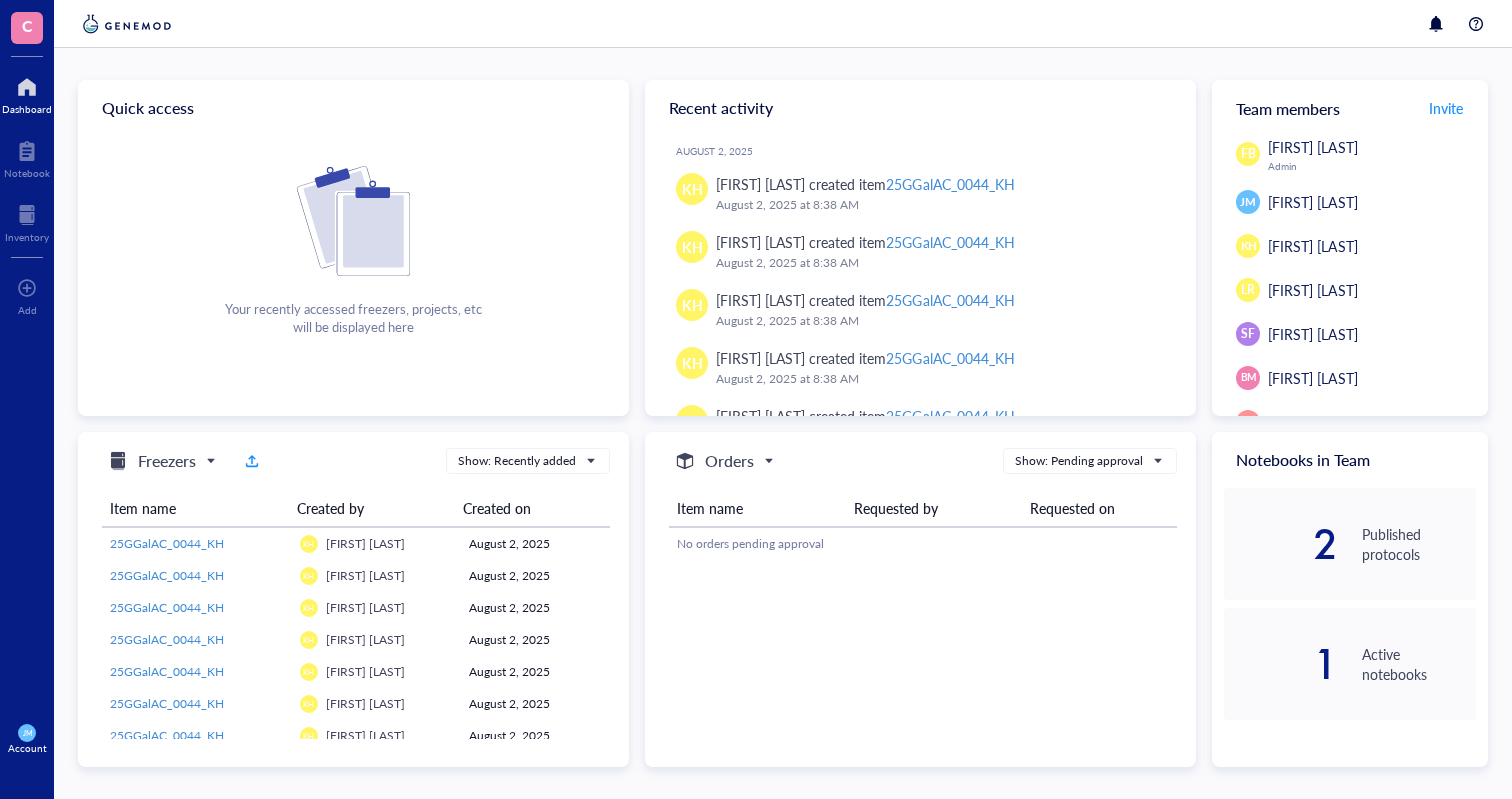 click on "C" at bounding box center [27, 28] 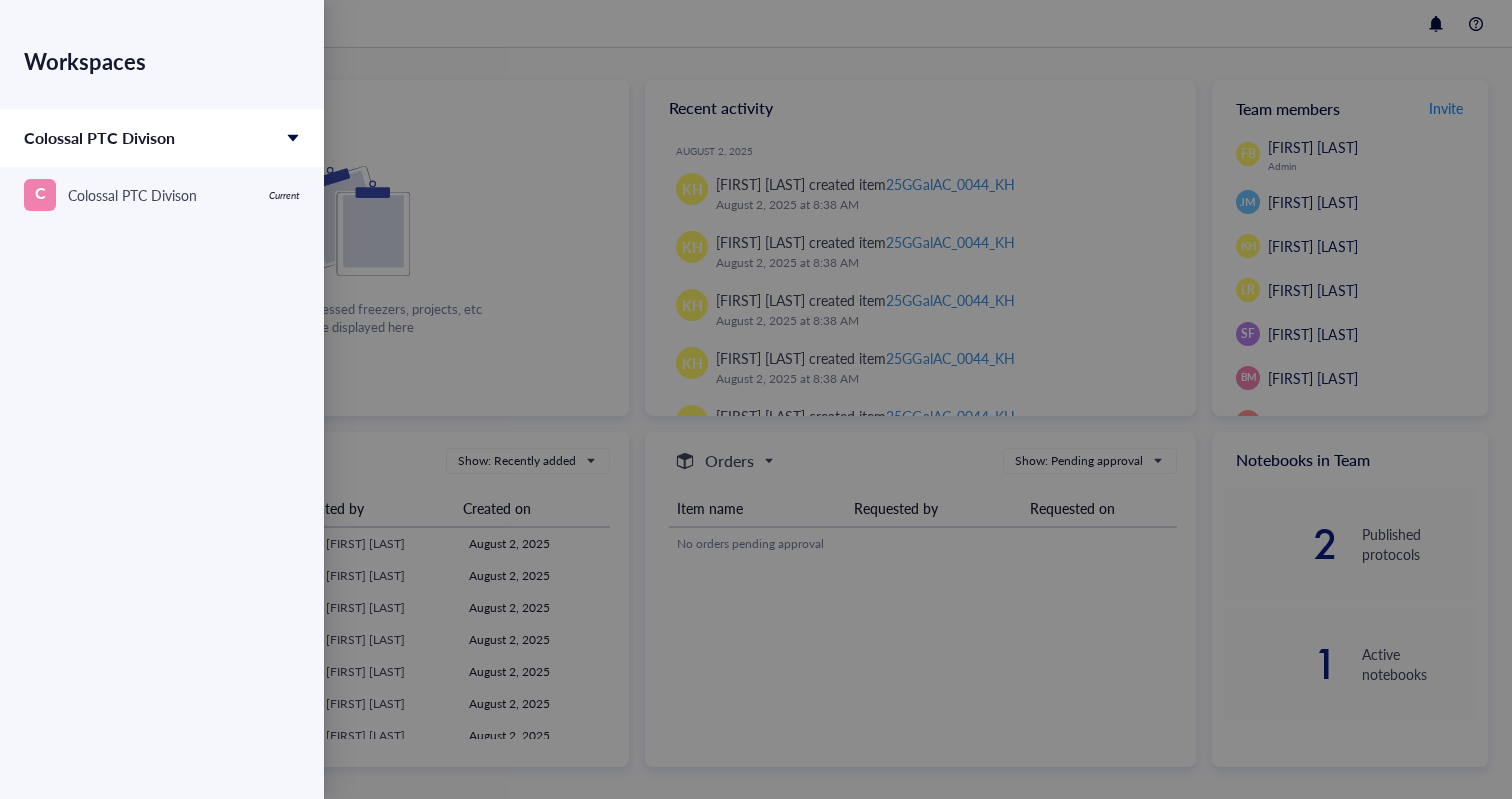 click 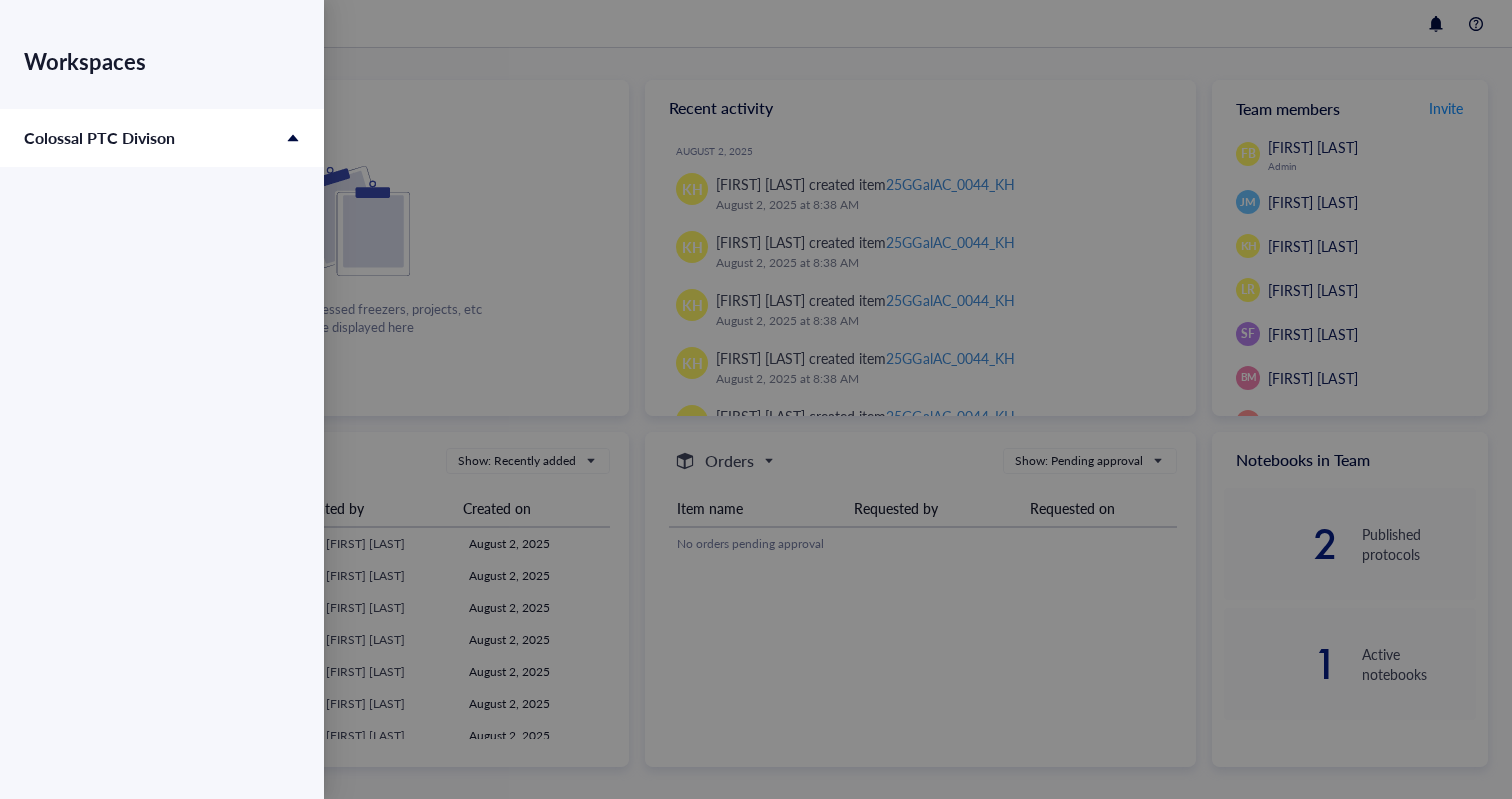 click 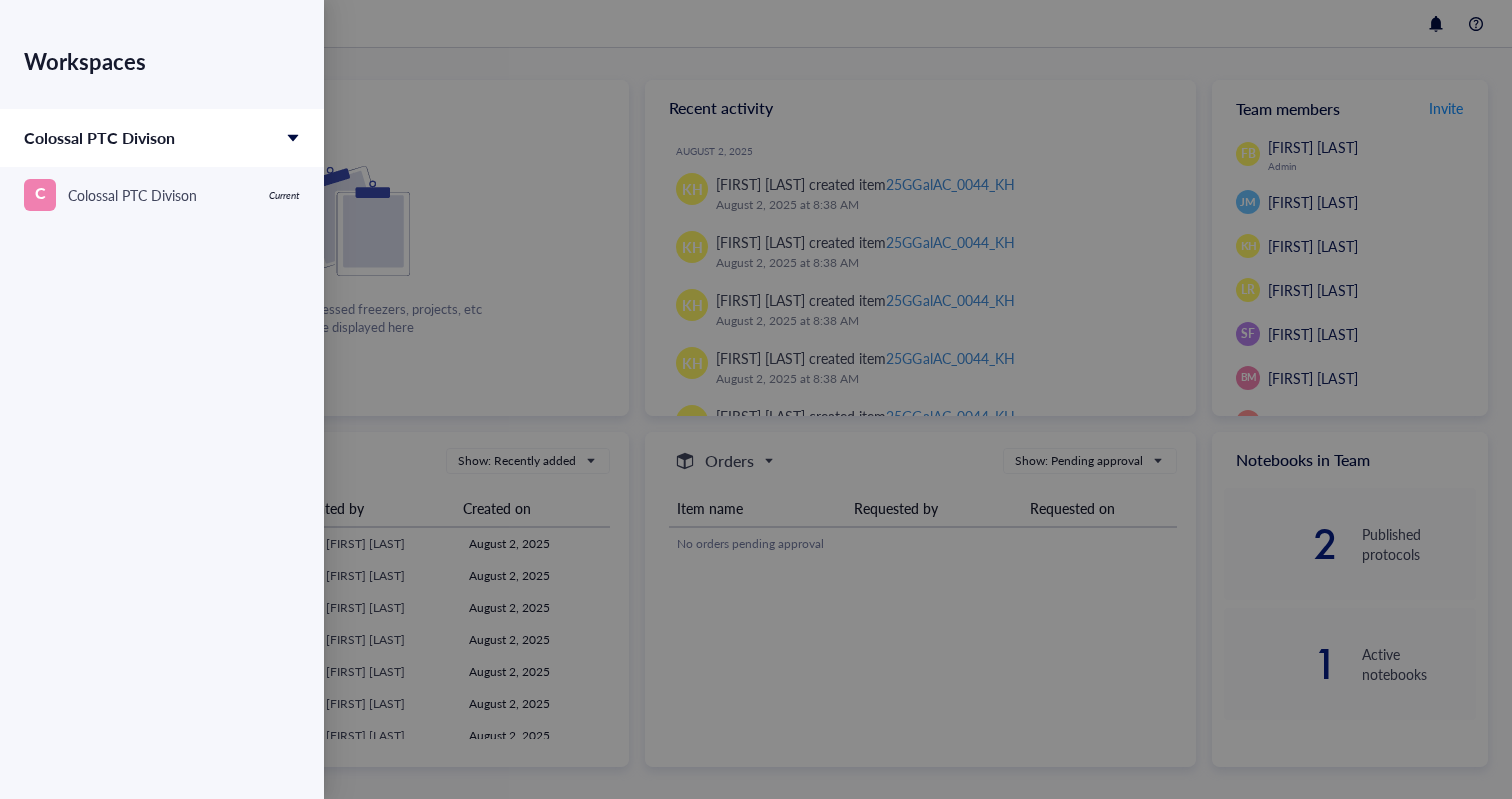 click at bounding box center (756, 399) 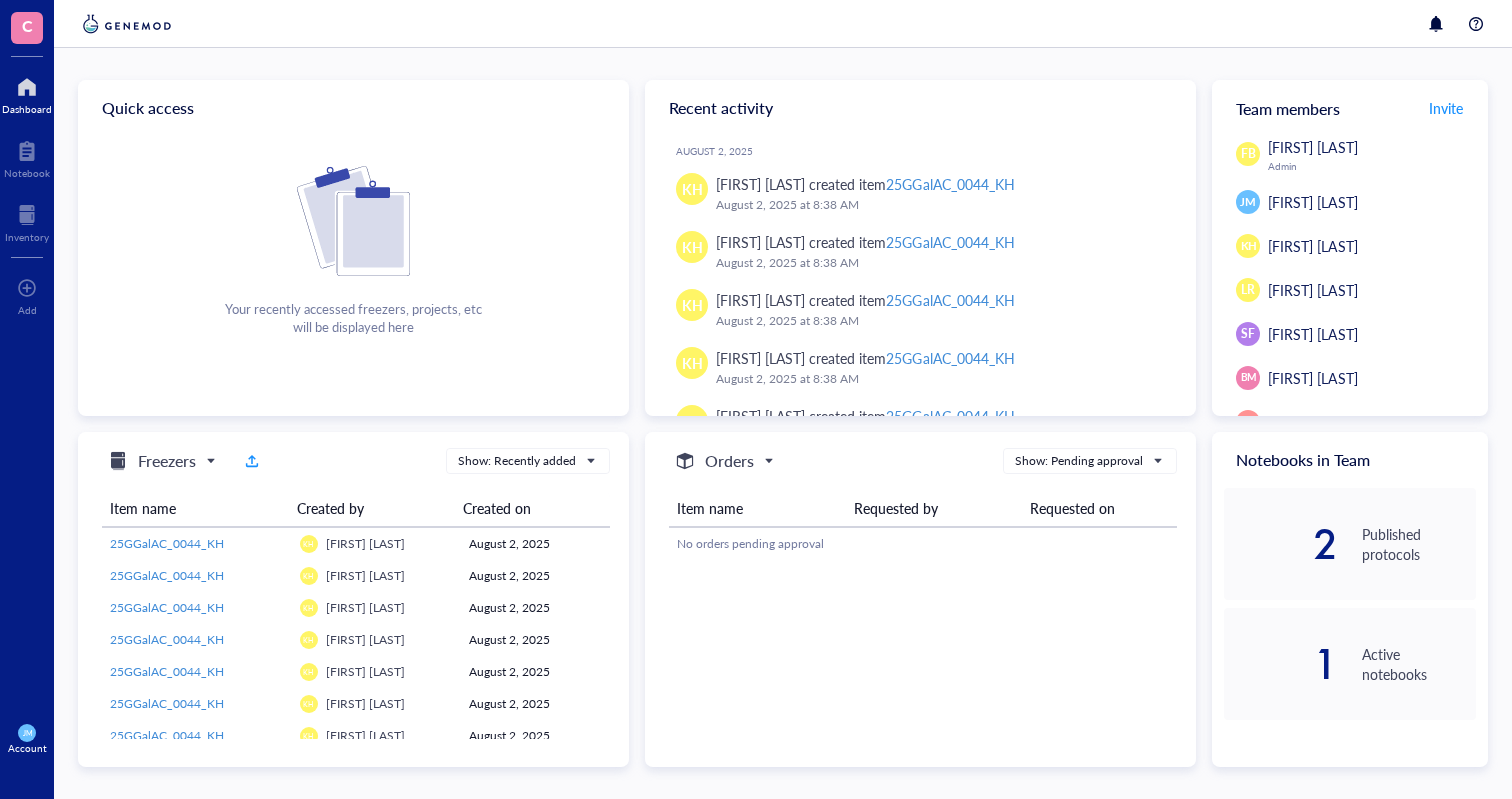 click on "JM" at bounding box center [27, 733] 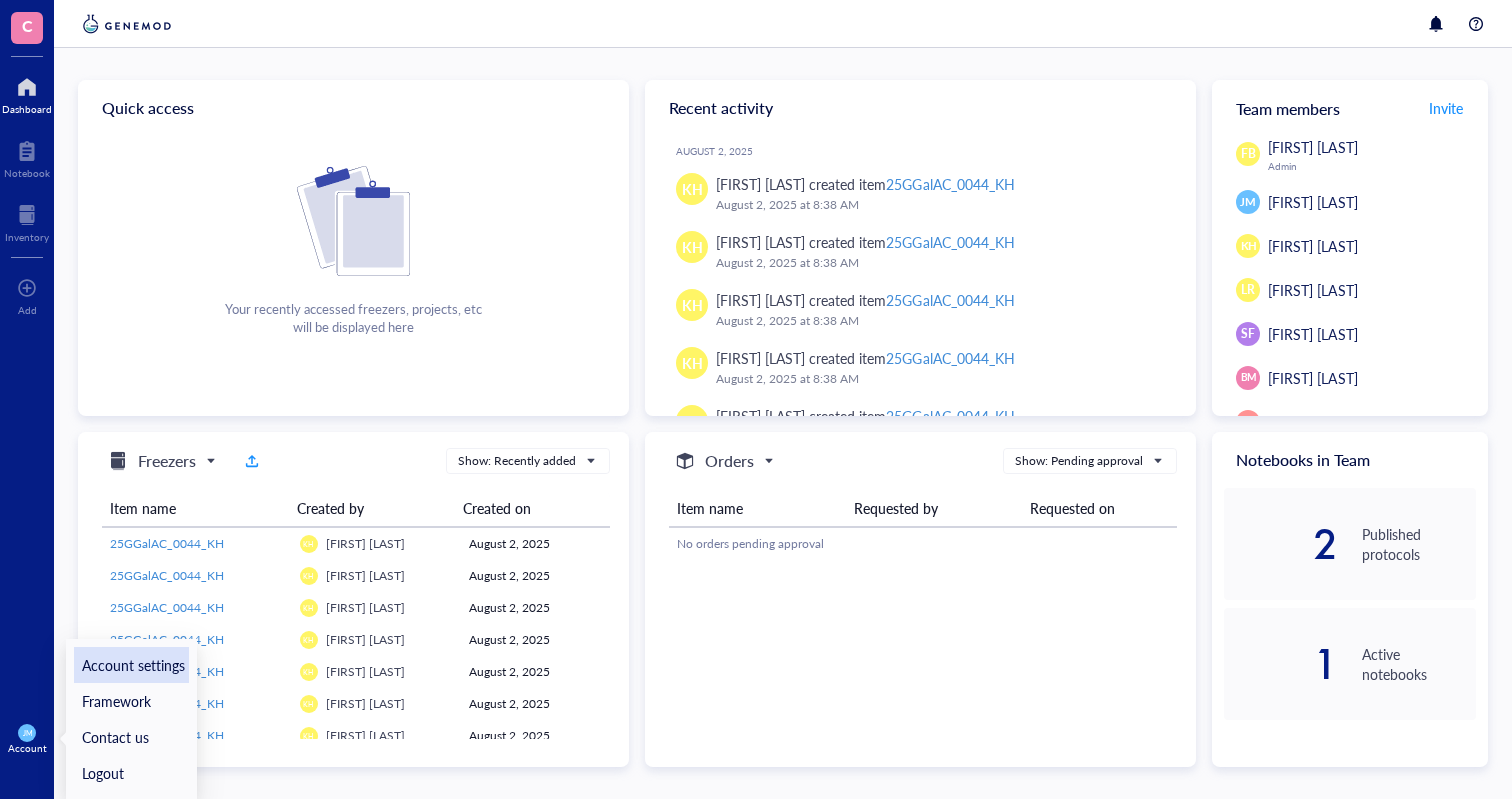 click on "Account settings" at bounding box center (131, 665) 